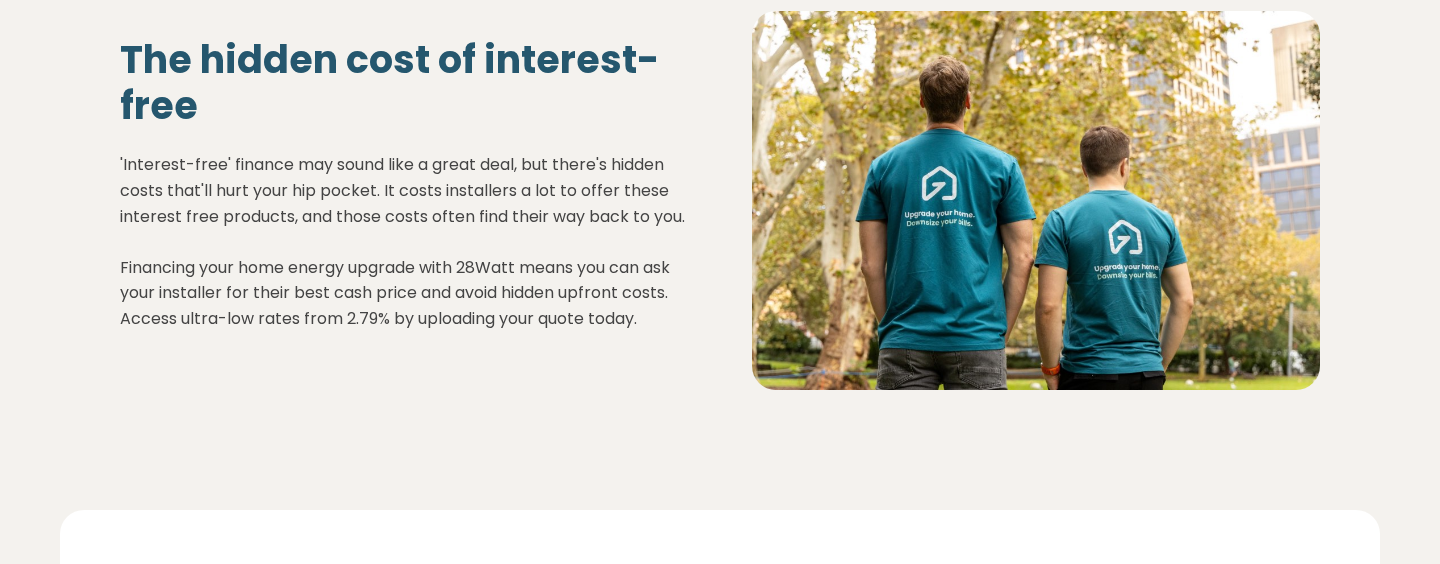 scroll, scrollTop: 756, scrollLeft: 0, axis: vertical 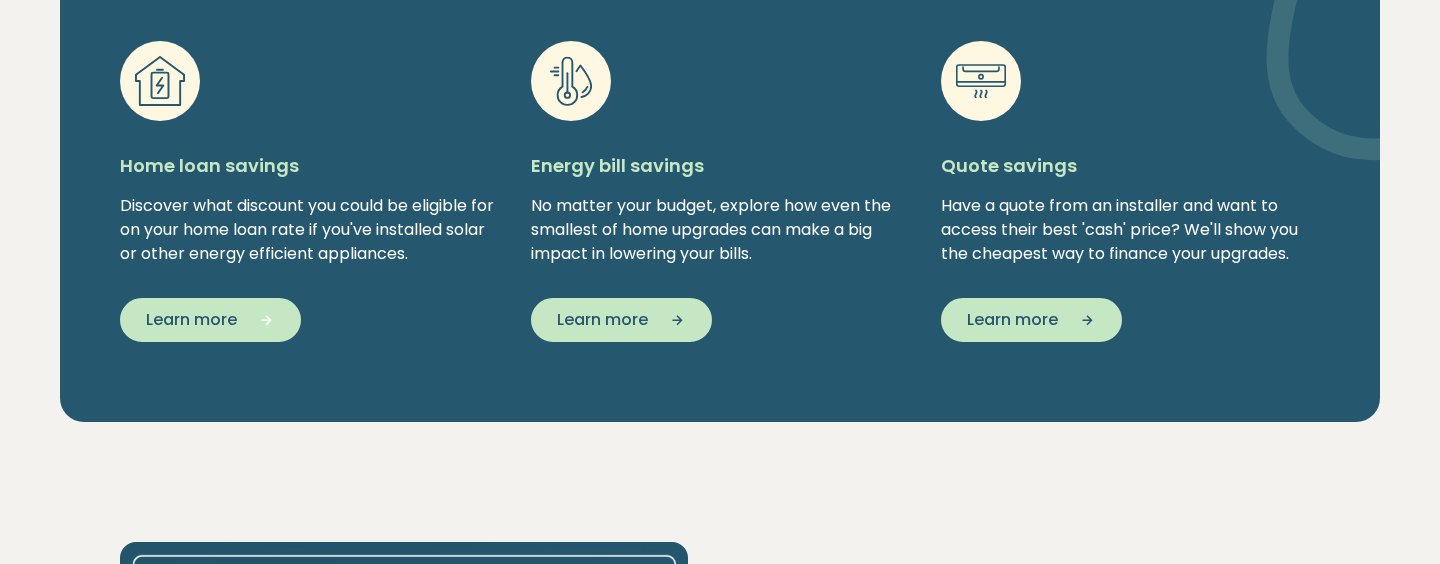 click on "Learn more" at bounding box center [191, 320] 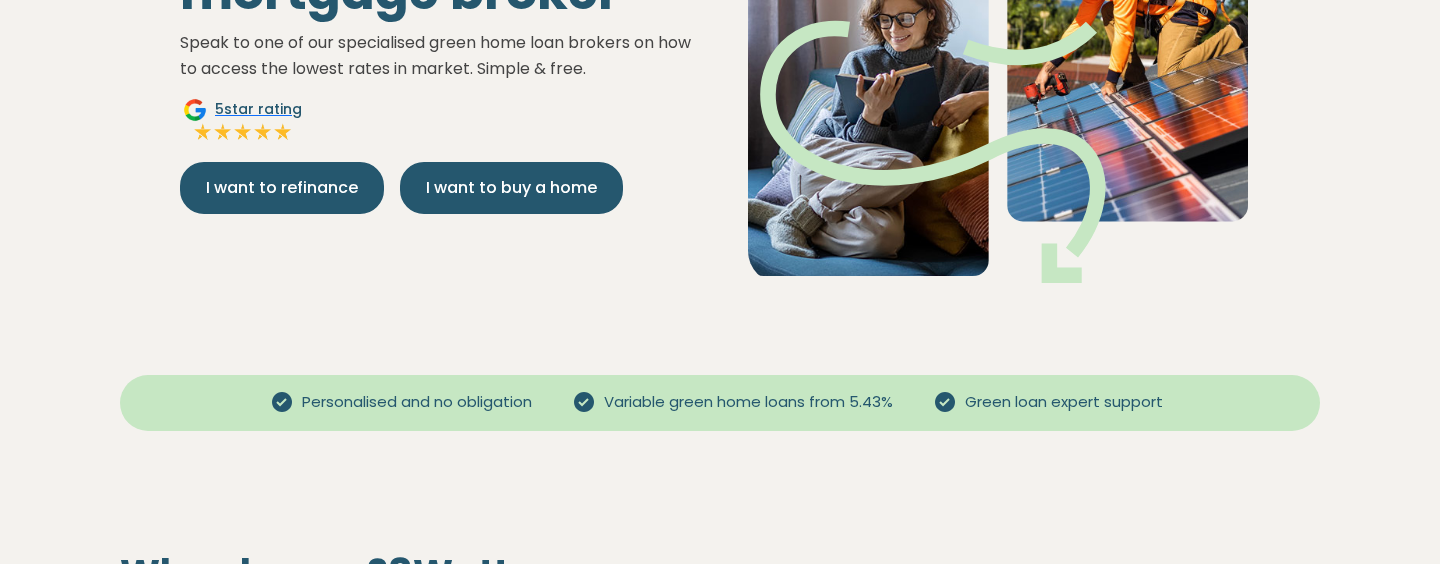 scroll, scrollTop: 323, scrollLeft: 0, axis: vertical 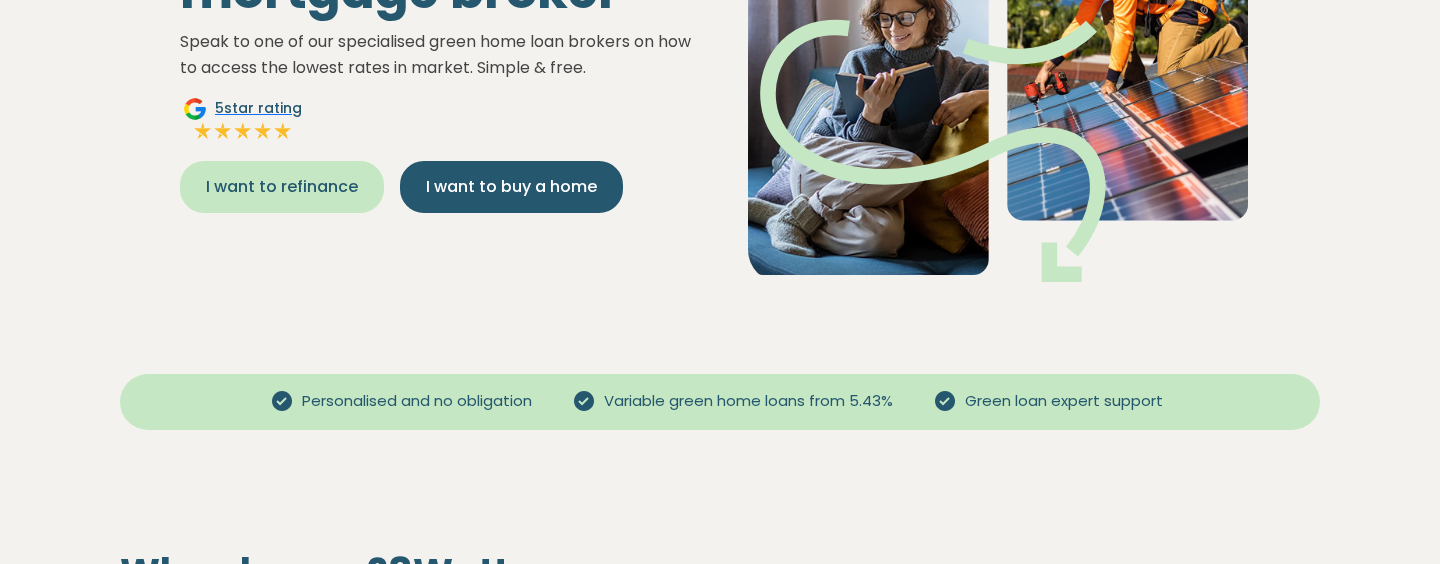 click on "I want to refinance" at bounding box center [282, 187] 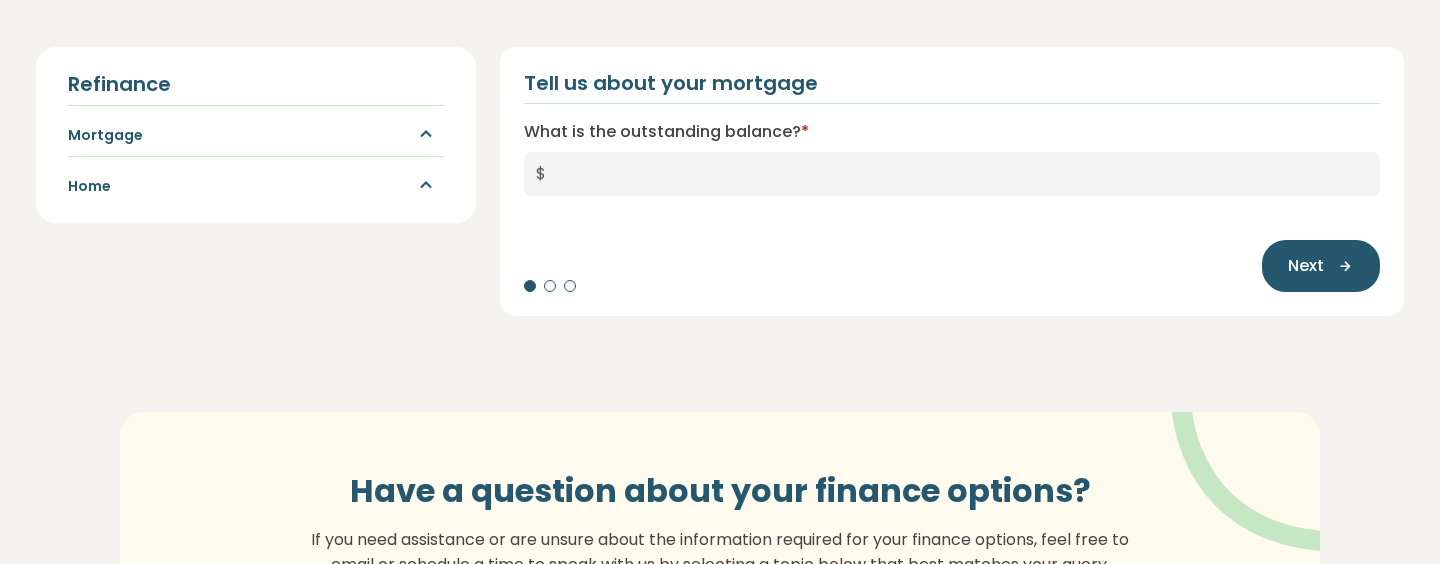 scroll, scrollTop: 287, scrollLeft: 0, axis: vertical 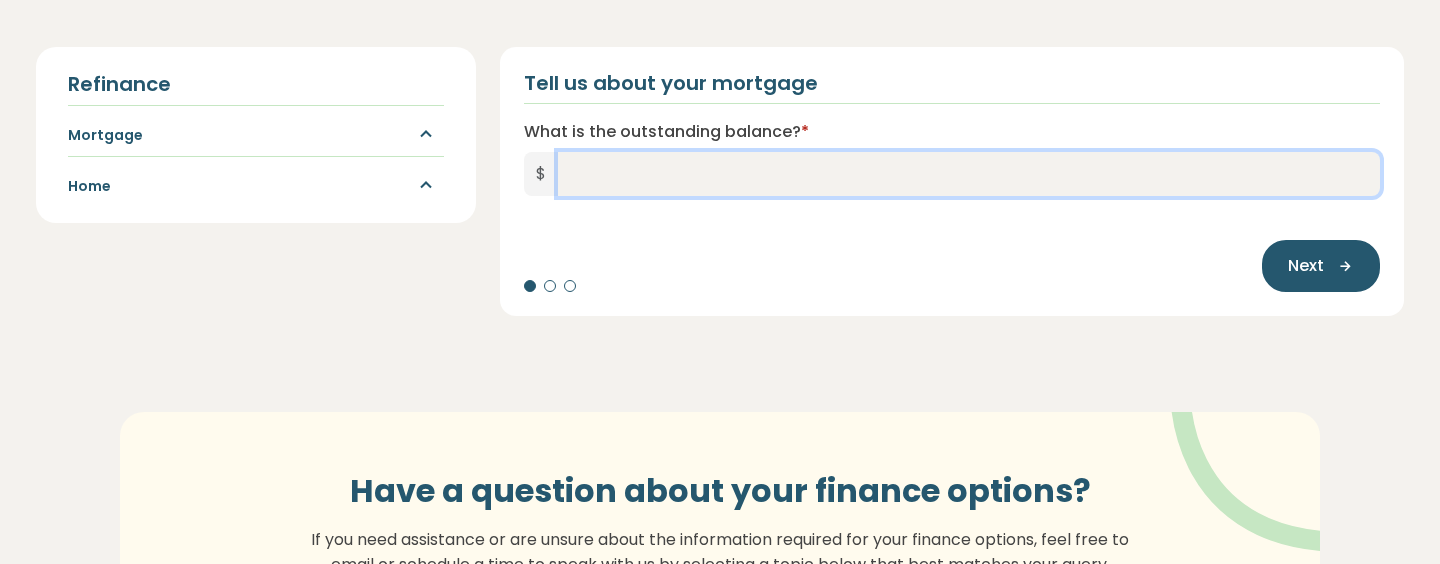 click on "What is the outstanding balance?  *" at bounding box center [969, 174] 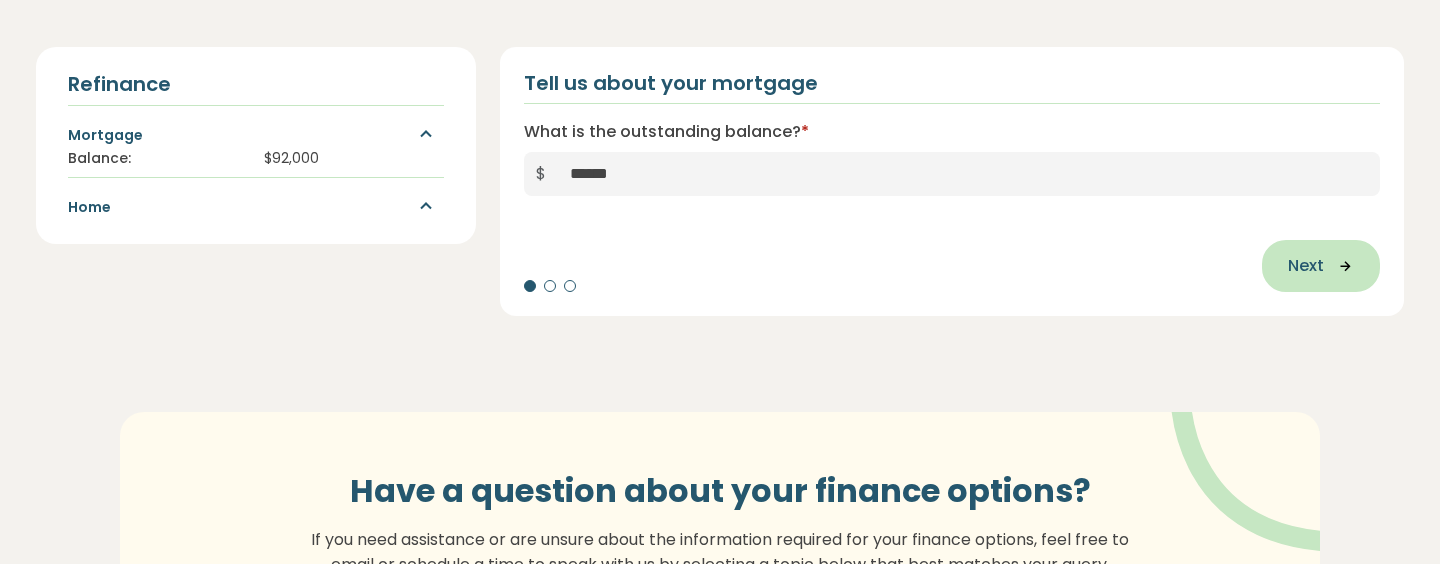click on "Next" at bounding box center (1306, 266) 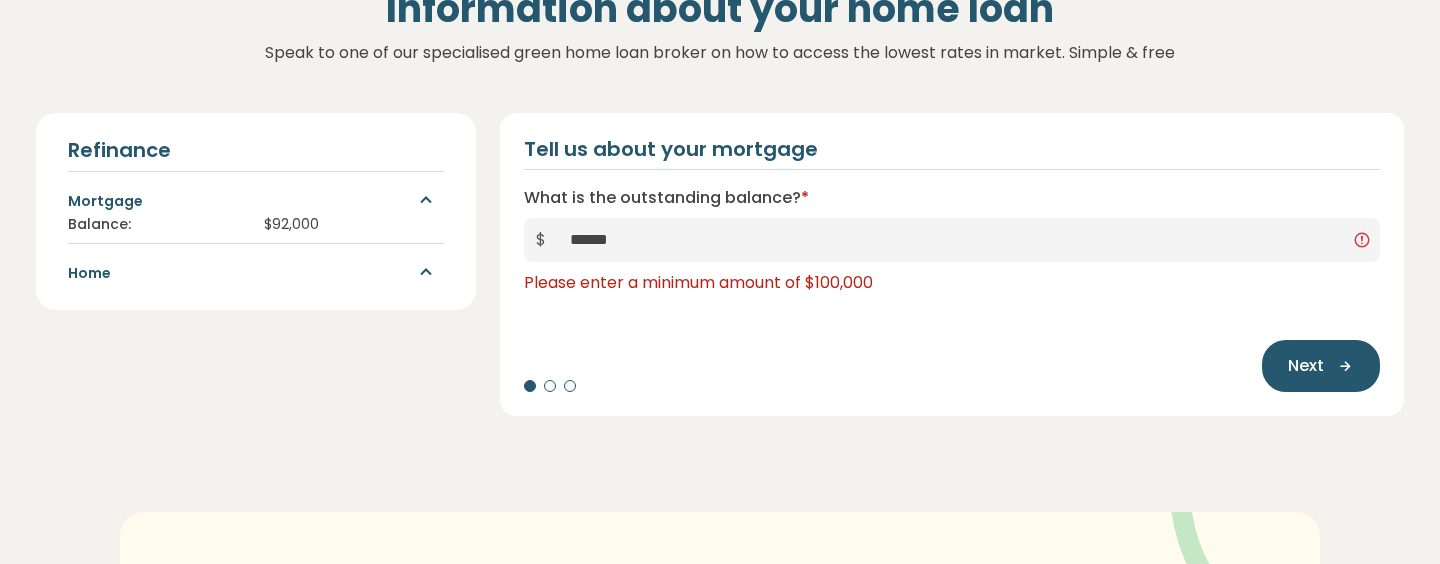 scroll, scrollTop: 221, scrollLeft: 0, axis: vertical 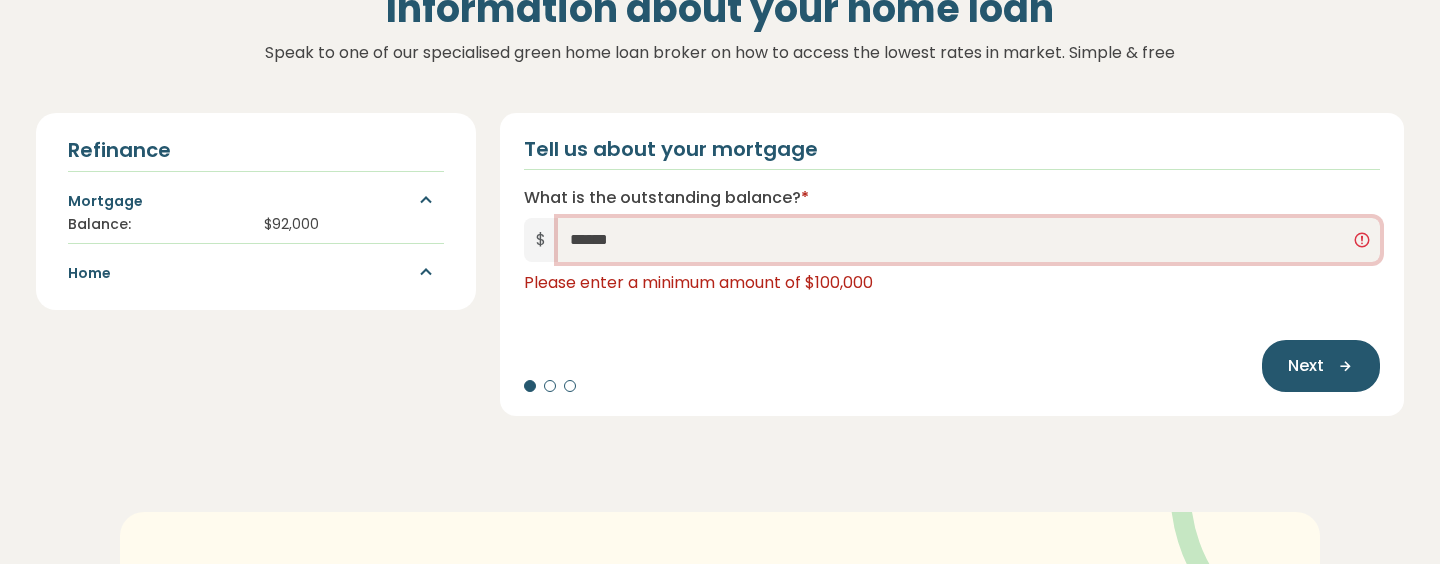 click on "******" at bounding box center (969, 240) 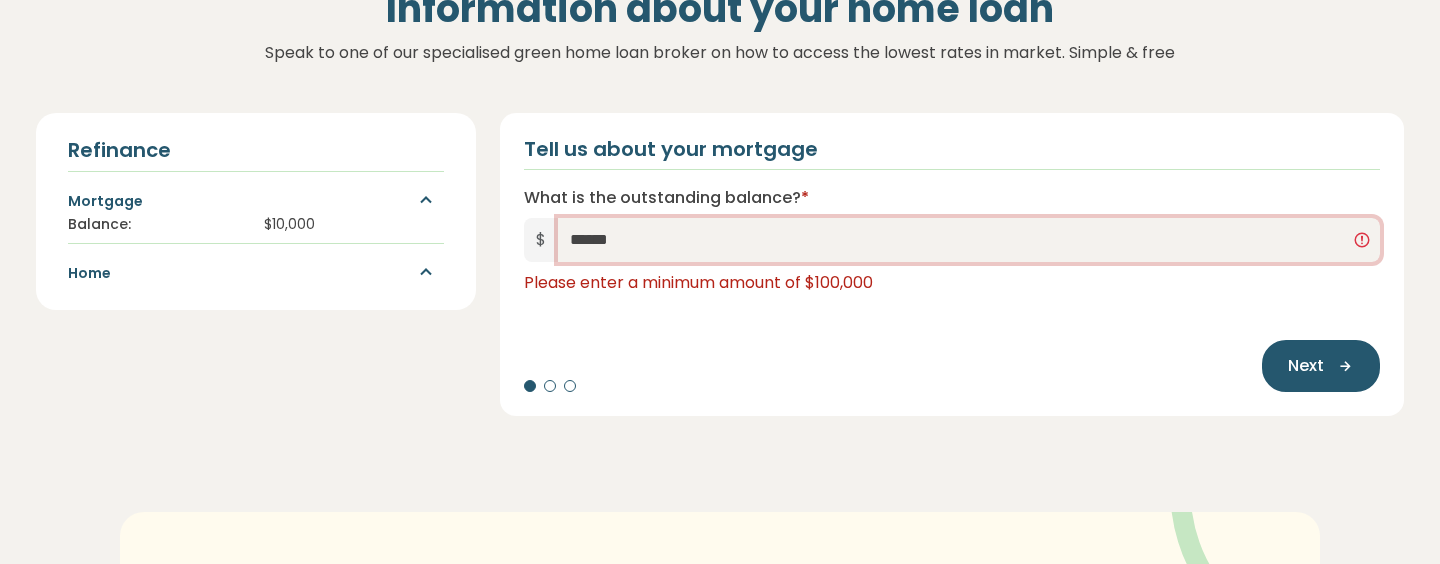 type on "*******" 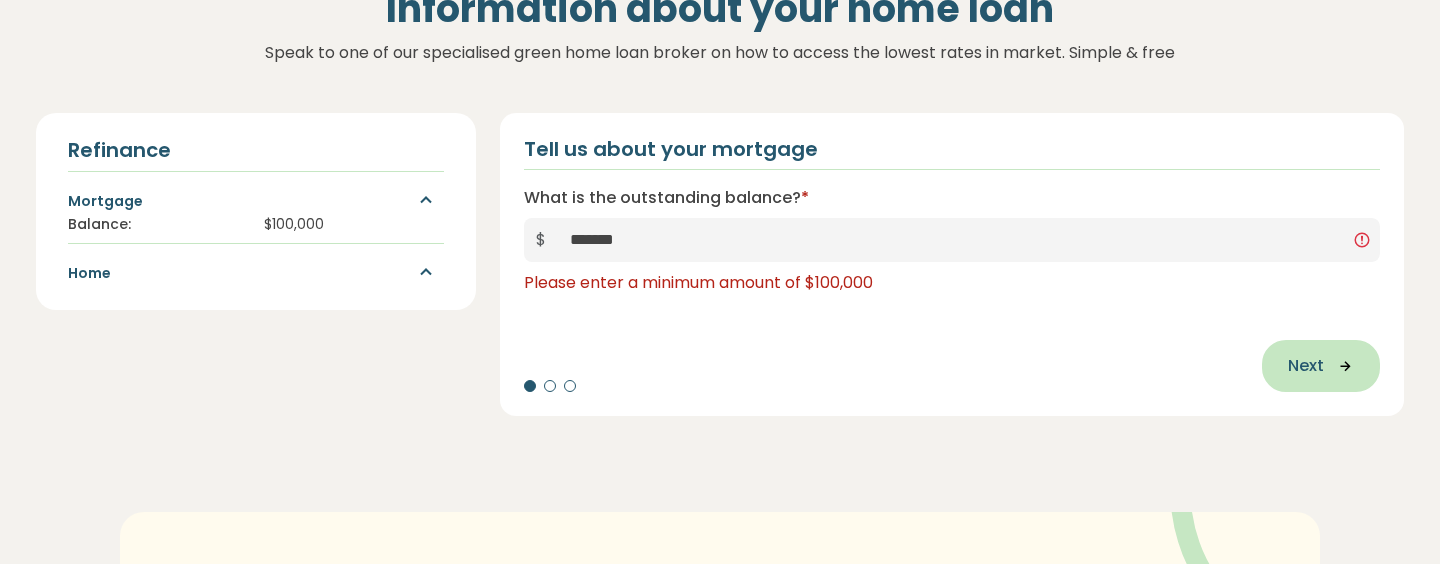 click on "Next" at bounding box center (1306, 366) 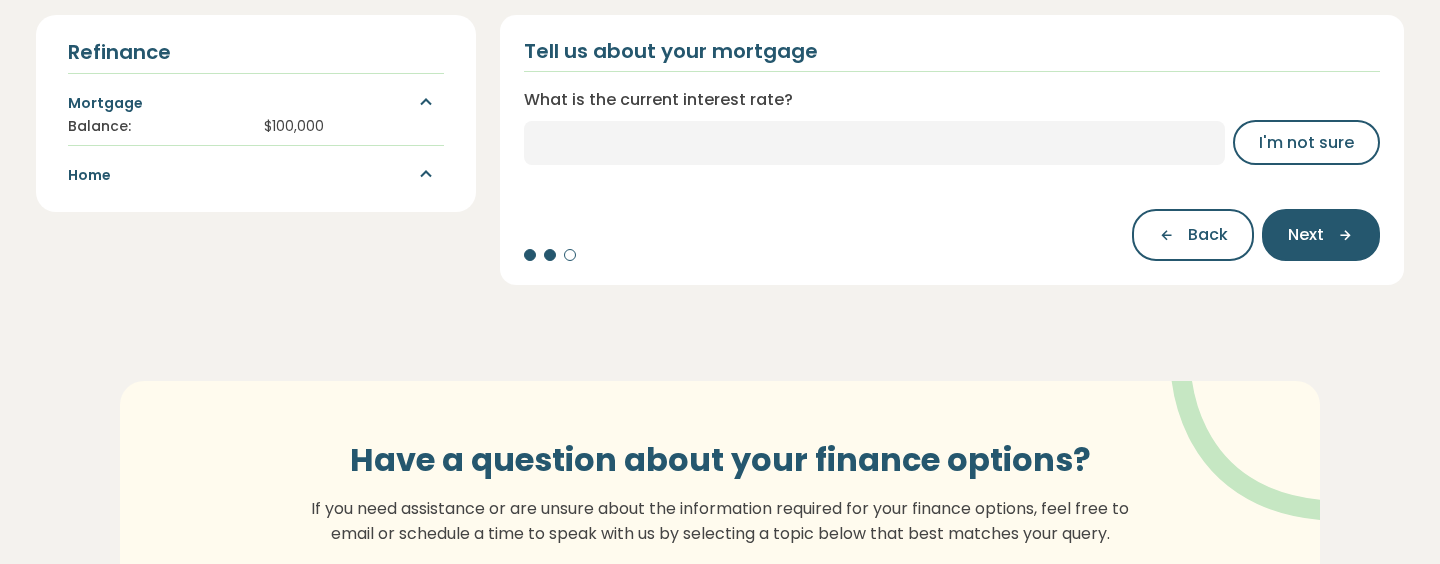scroll, scrollTop: 326, scrollLeft: 0, axis: vertical 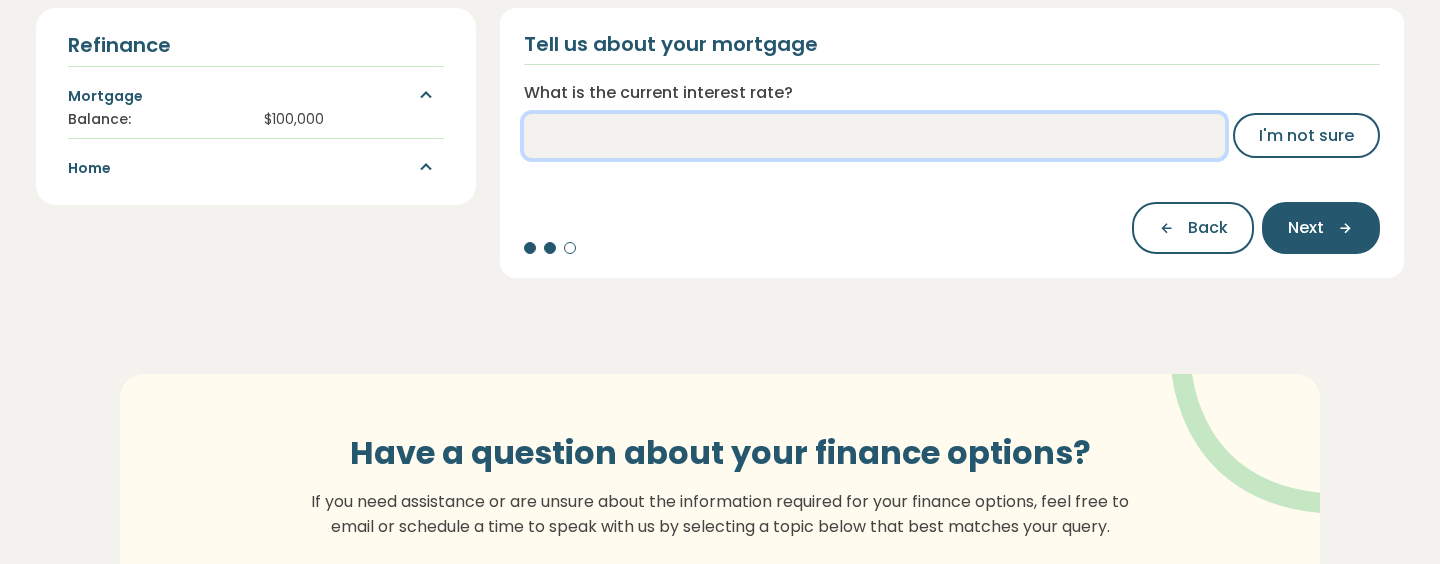 click on "What is the current interest rate?" at bounding box center (874, 136) 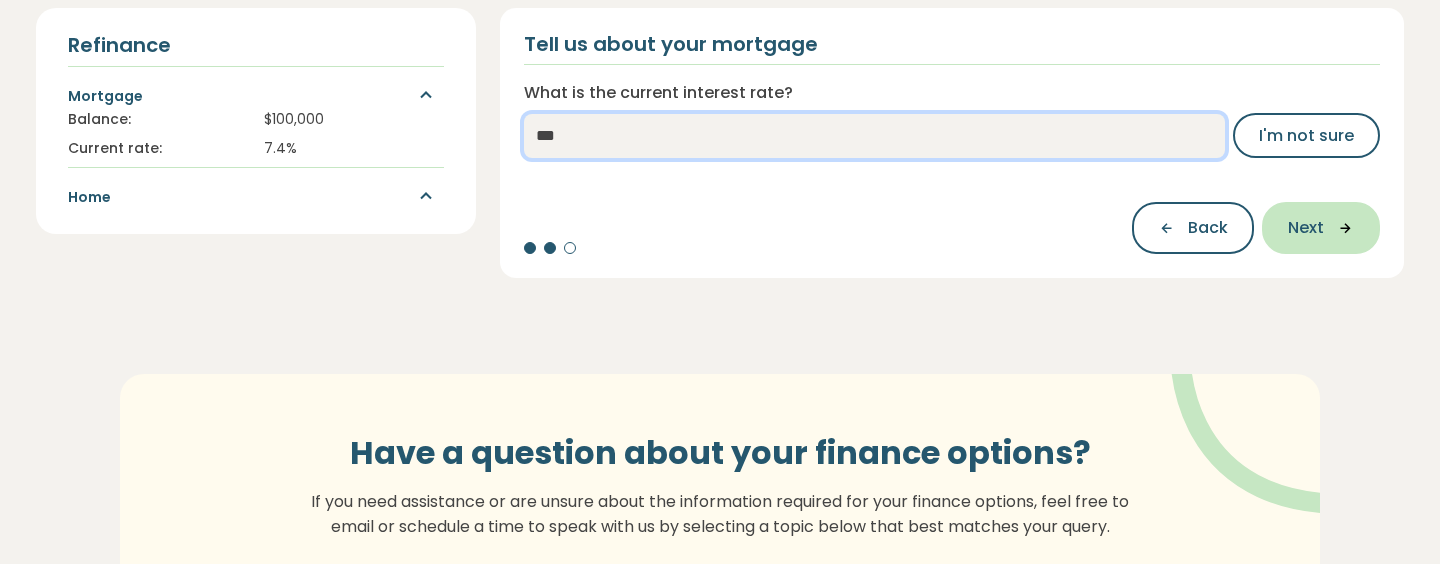 type on "***" 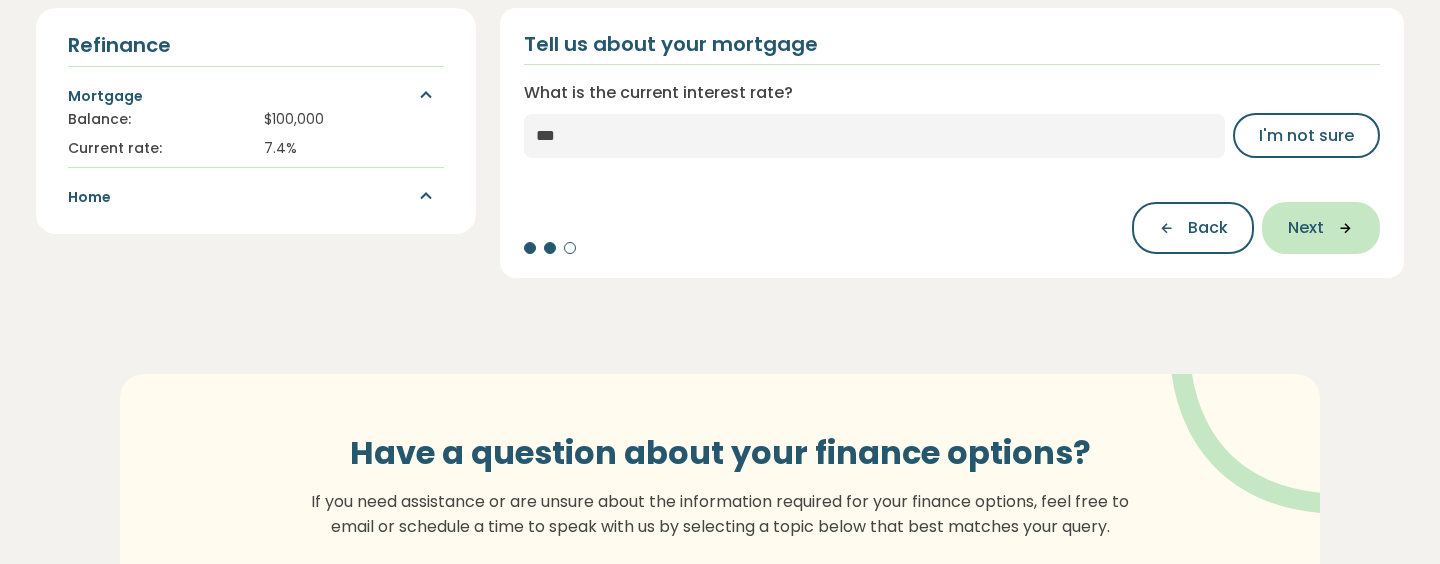 click on "Next" at bounding box center [1306, 228] 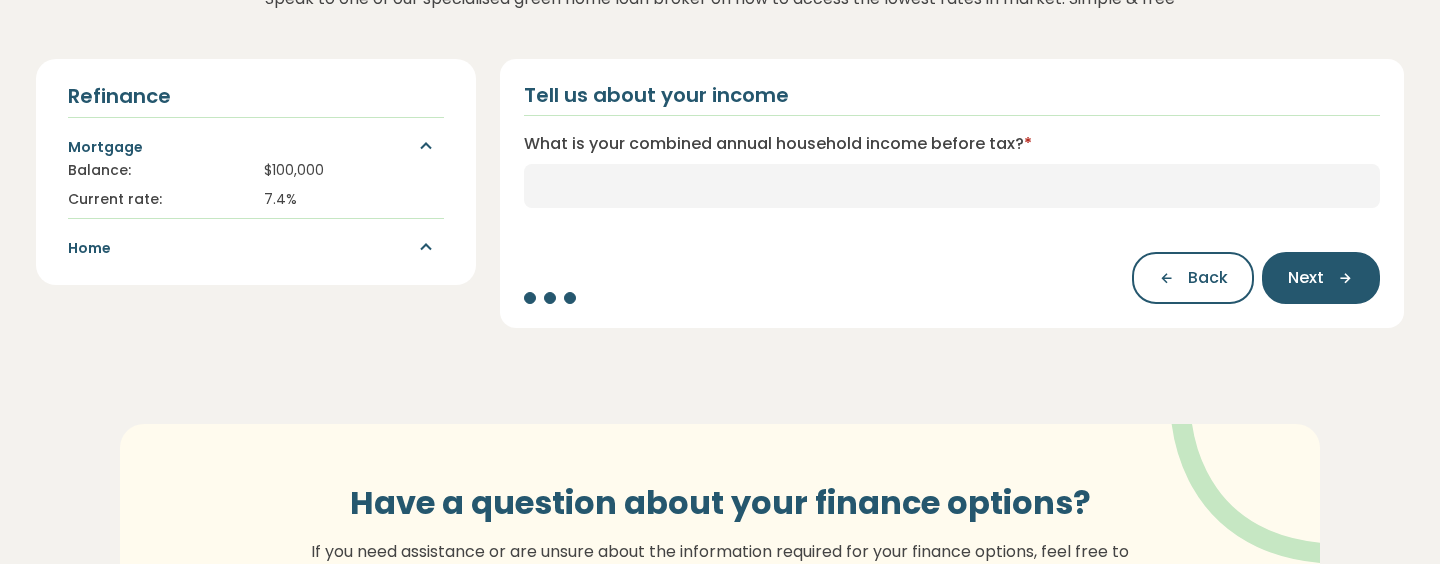 scroll, scrollTop: 275, scrollLeft: 0, axis: vertical 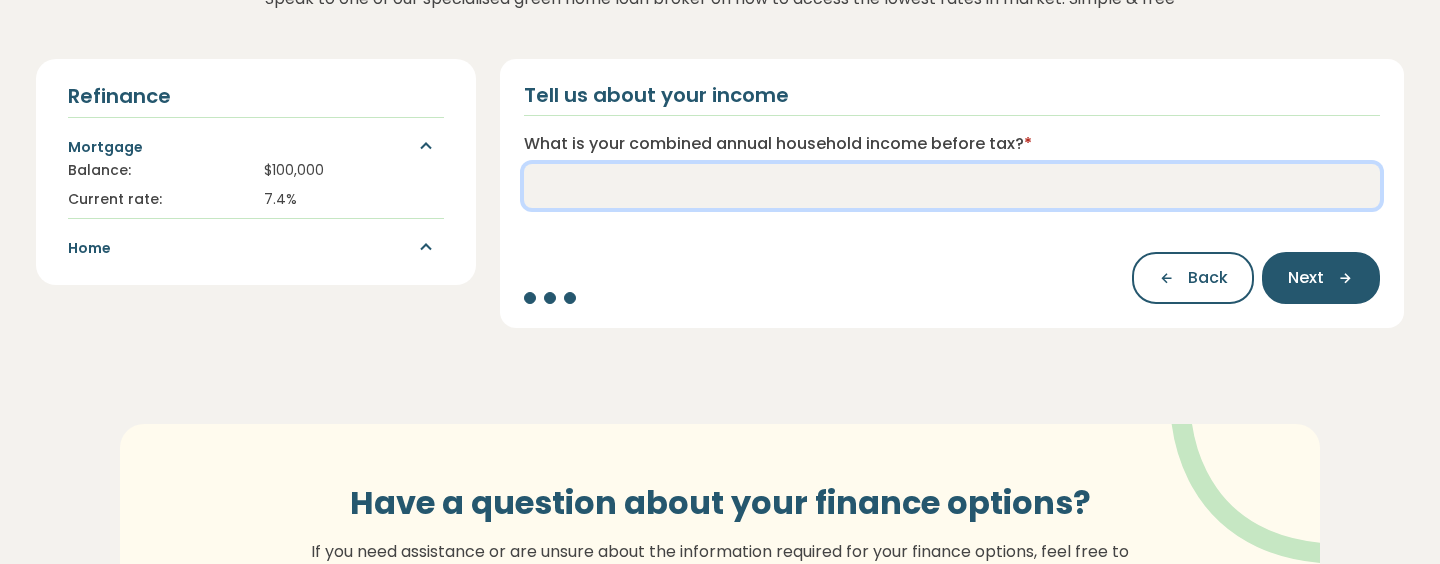 click on "What is your combined annual household income before tax?  *" at bounding box center (952, 186) 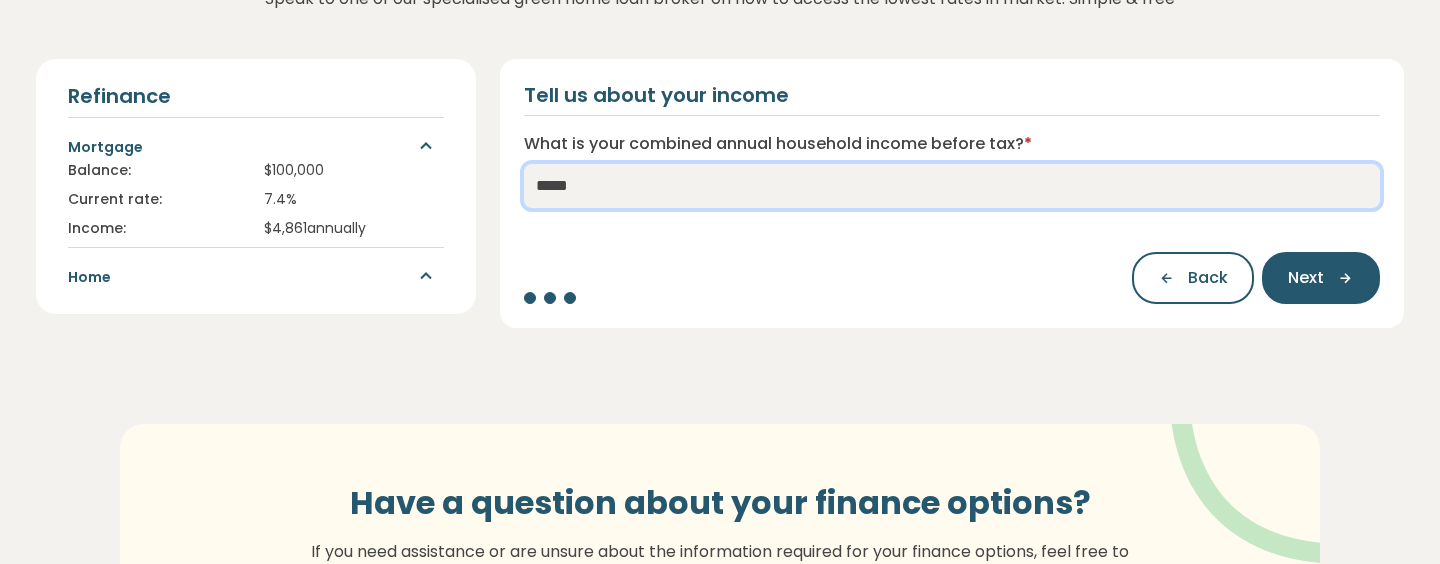 type on "******" 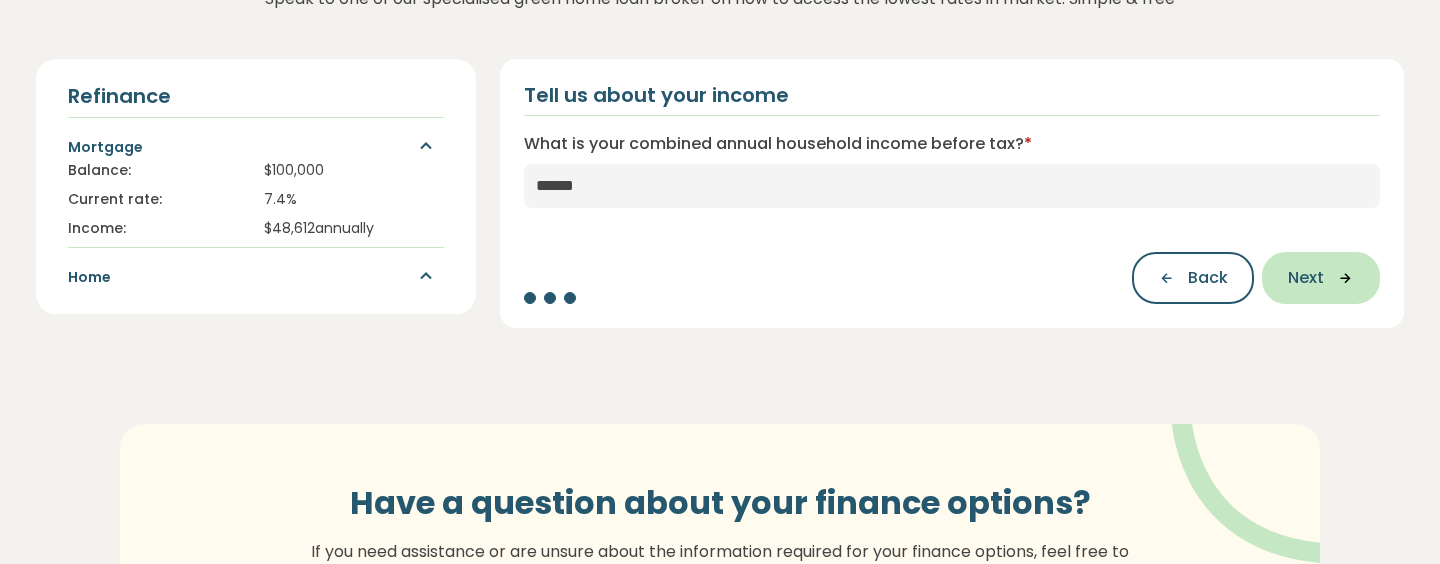 click on "Next" at bounding box center (1306, 278) 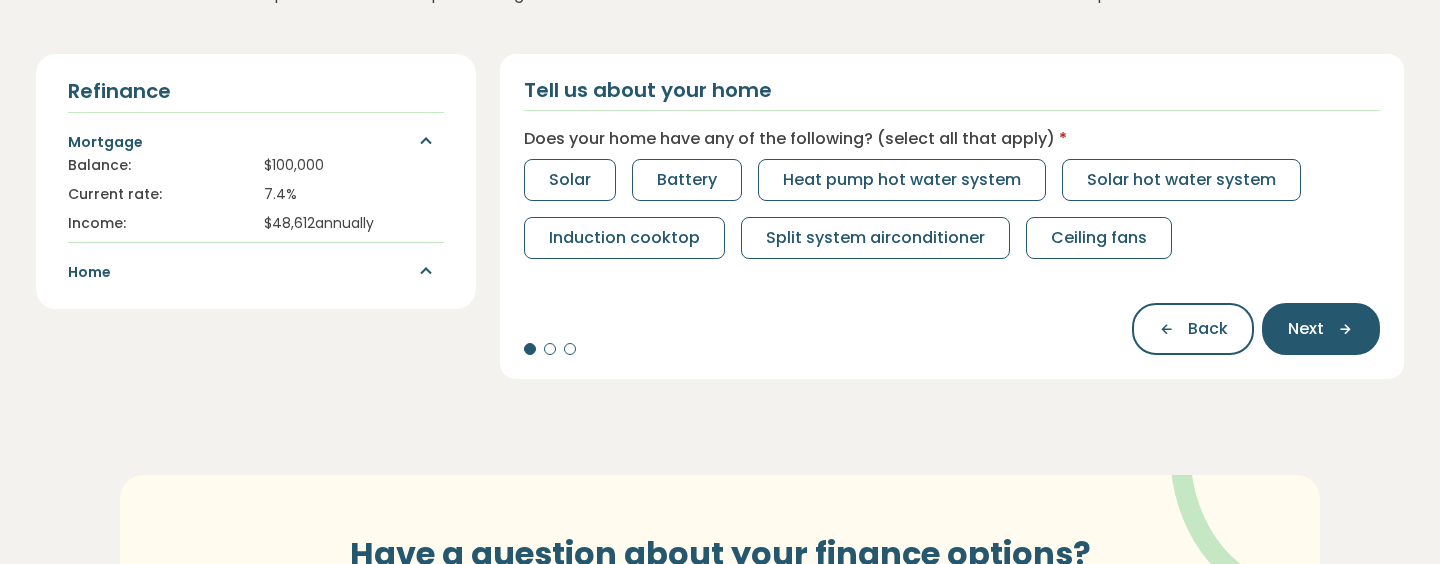 scroll, scrollTop: 278, scrollLeft: 0, axis: vertical 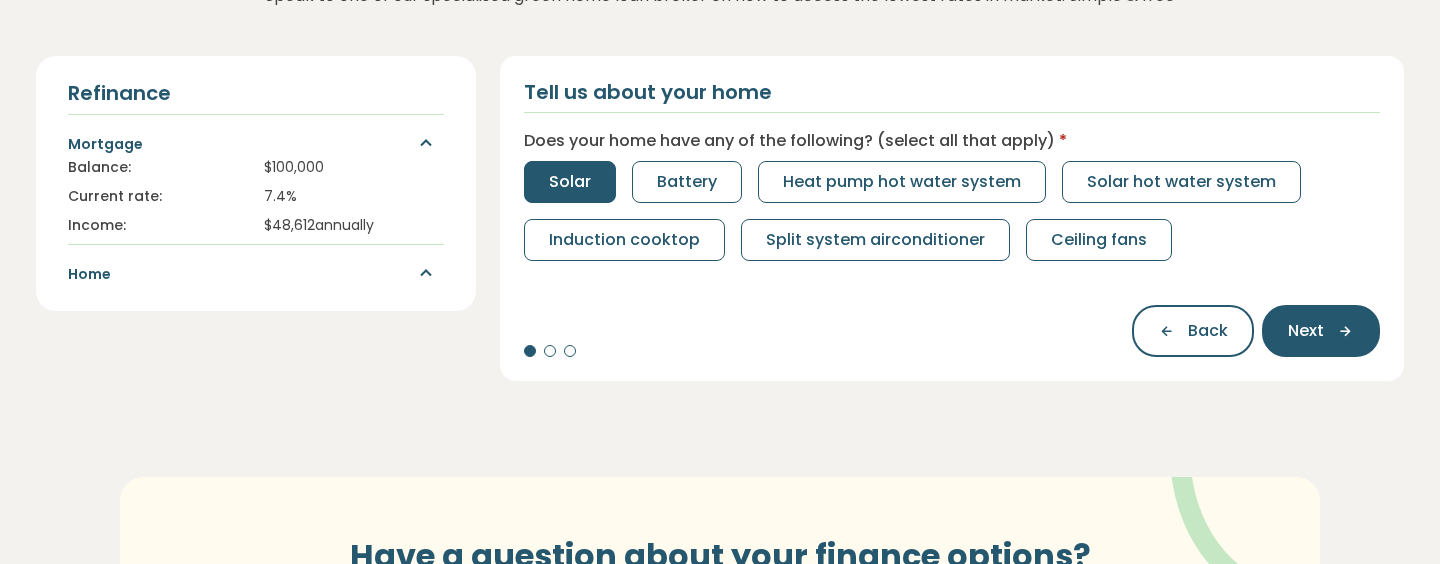 click on "Solar" at bounding box center (570, 182) 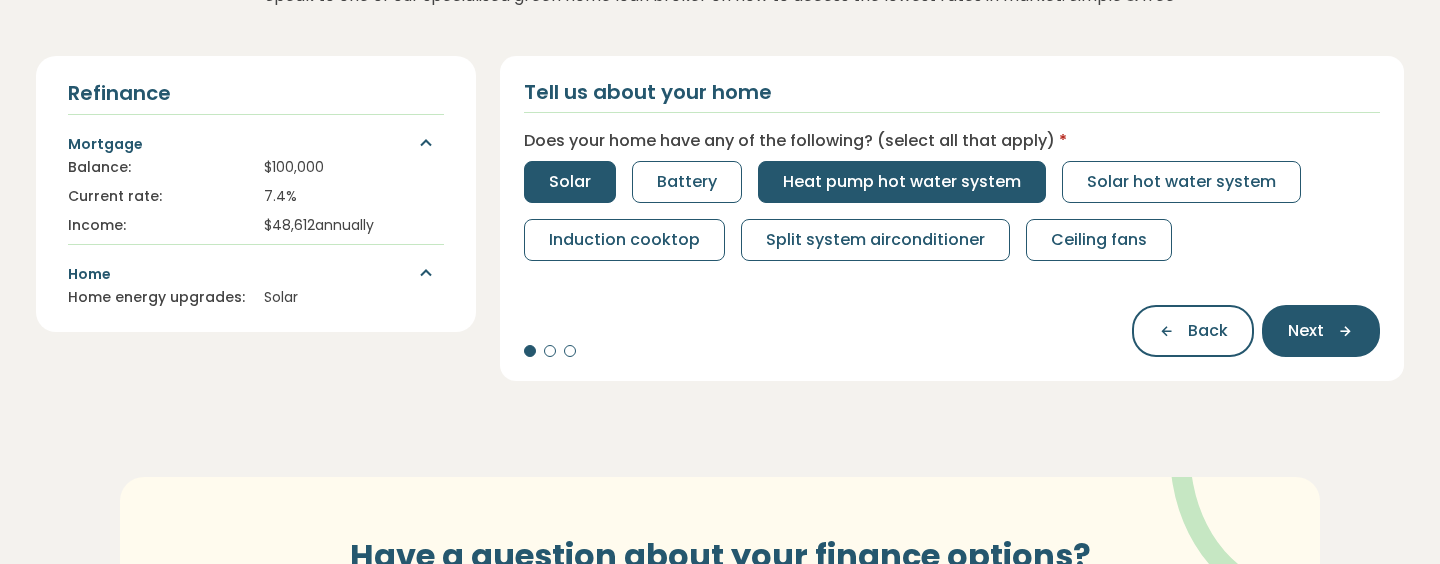 click on "Heat pump hot water system" at bounding box center [902, 182] 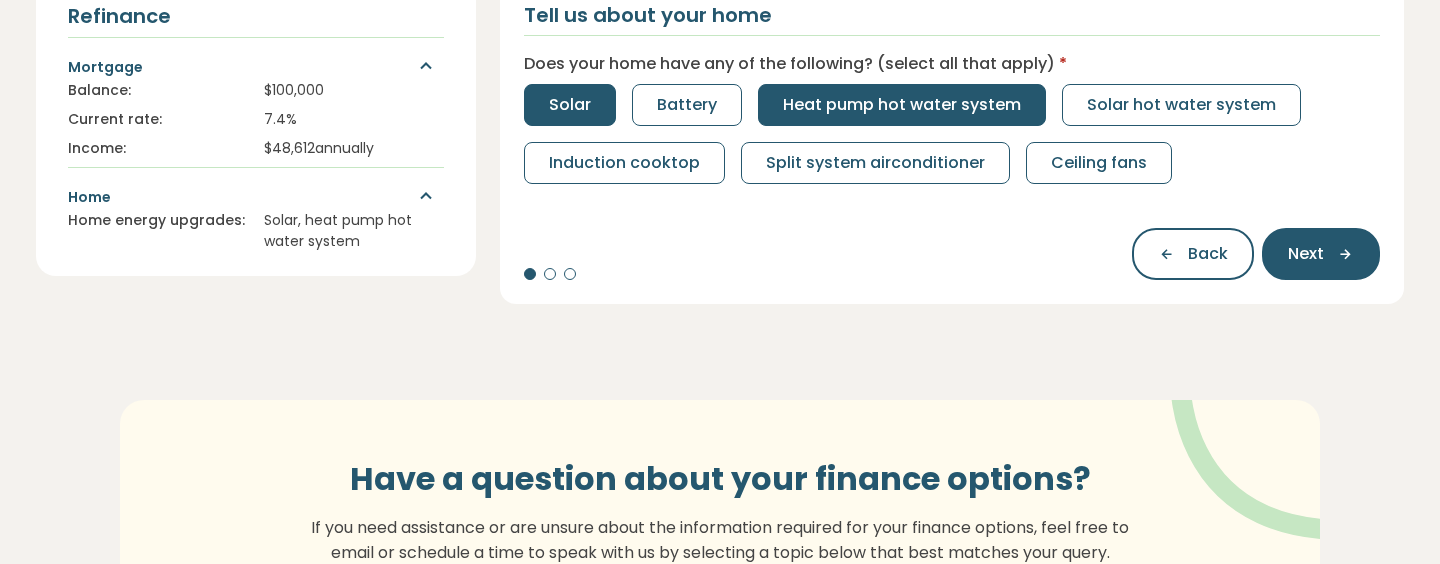 scroll, scrollTop: 355, scrollLeft: 0, axis: vertical 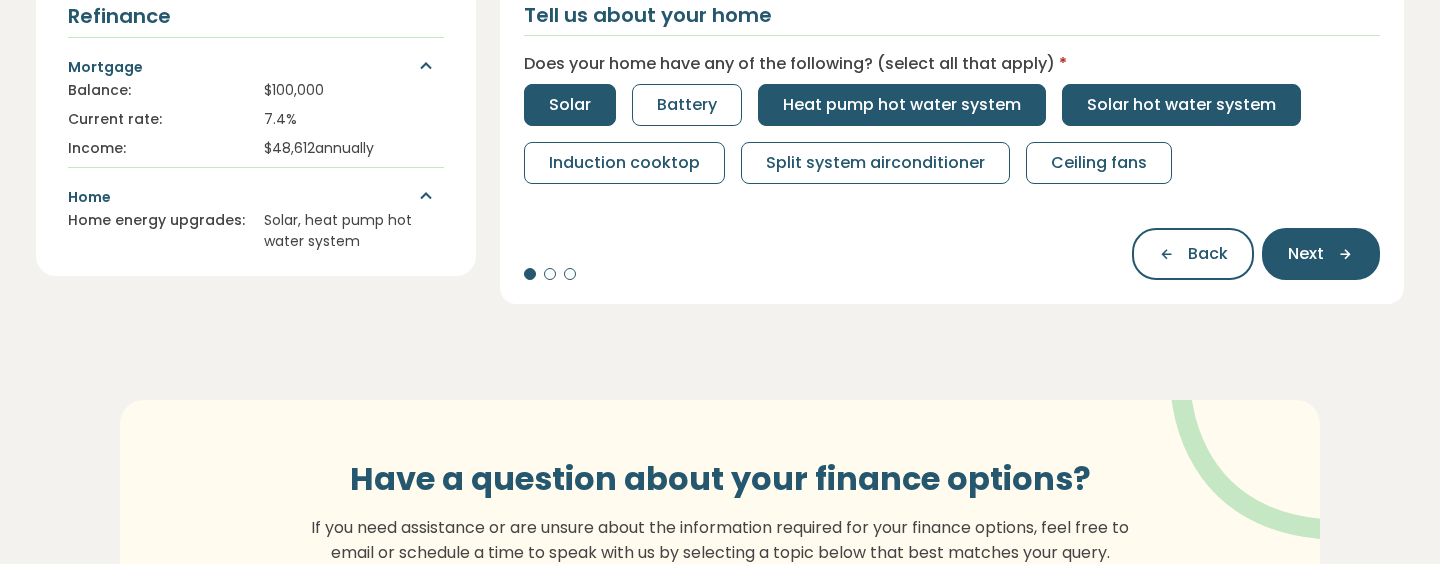 click on "Solar hot water system" at bounding box center (1181, 105) 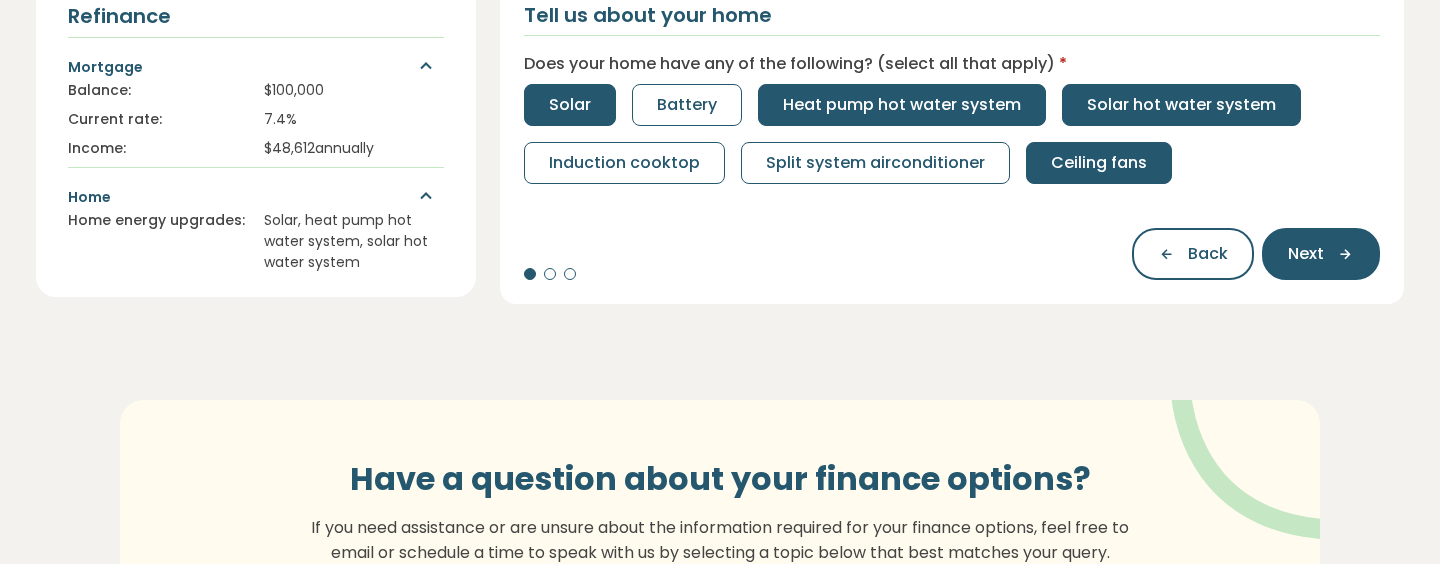click on "Ceiling fans" at bounding box center (1099, 163) 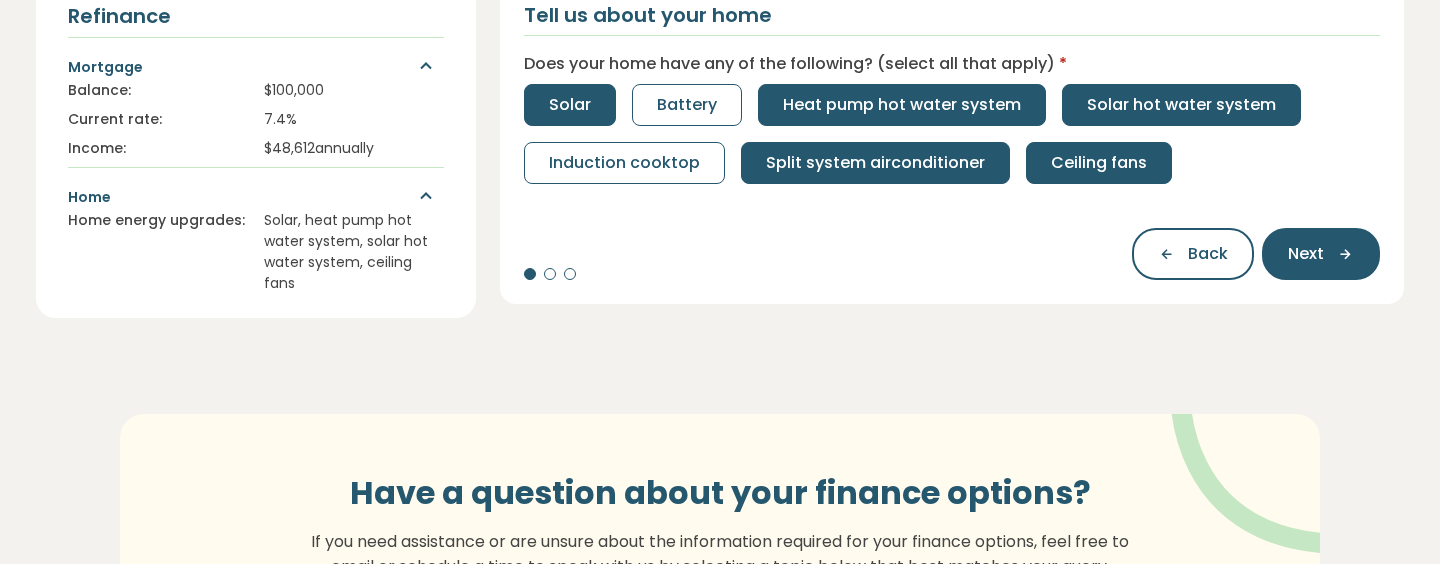 click on "Split system airconditioner" at bounding box center (875, 163) 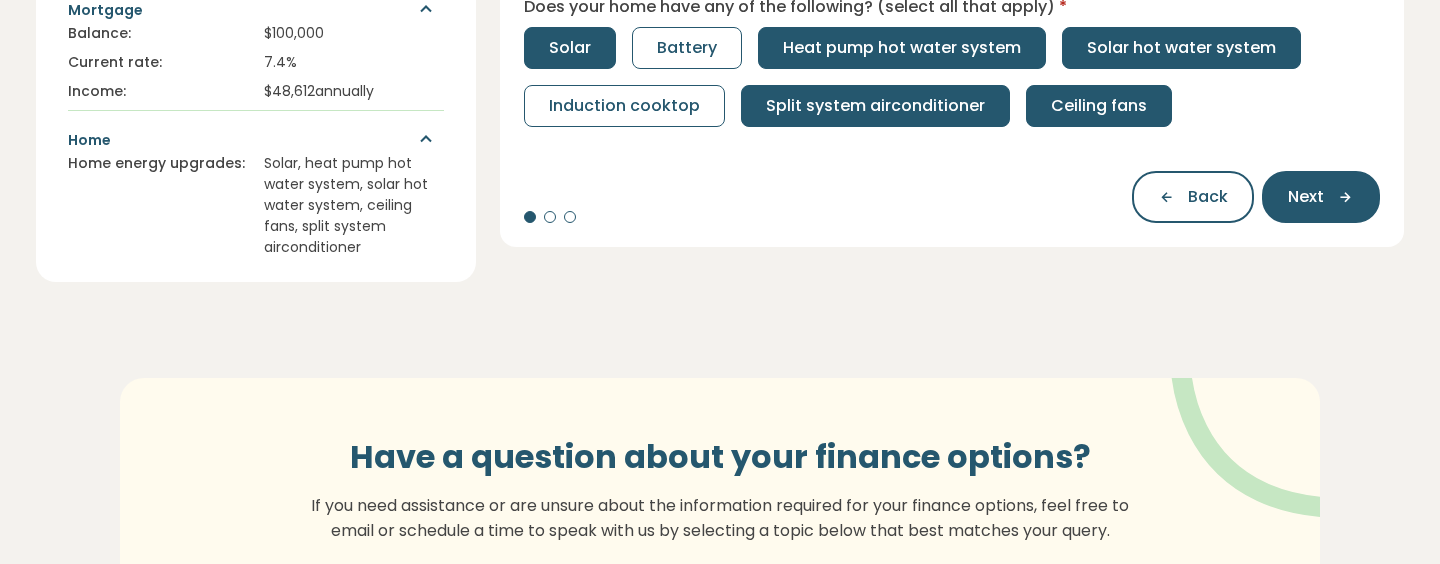 scroll, scrollTop: 426, scrollLeft: 0, axis: vertical 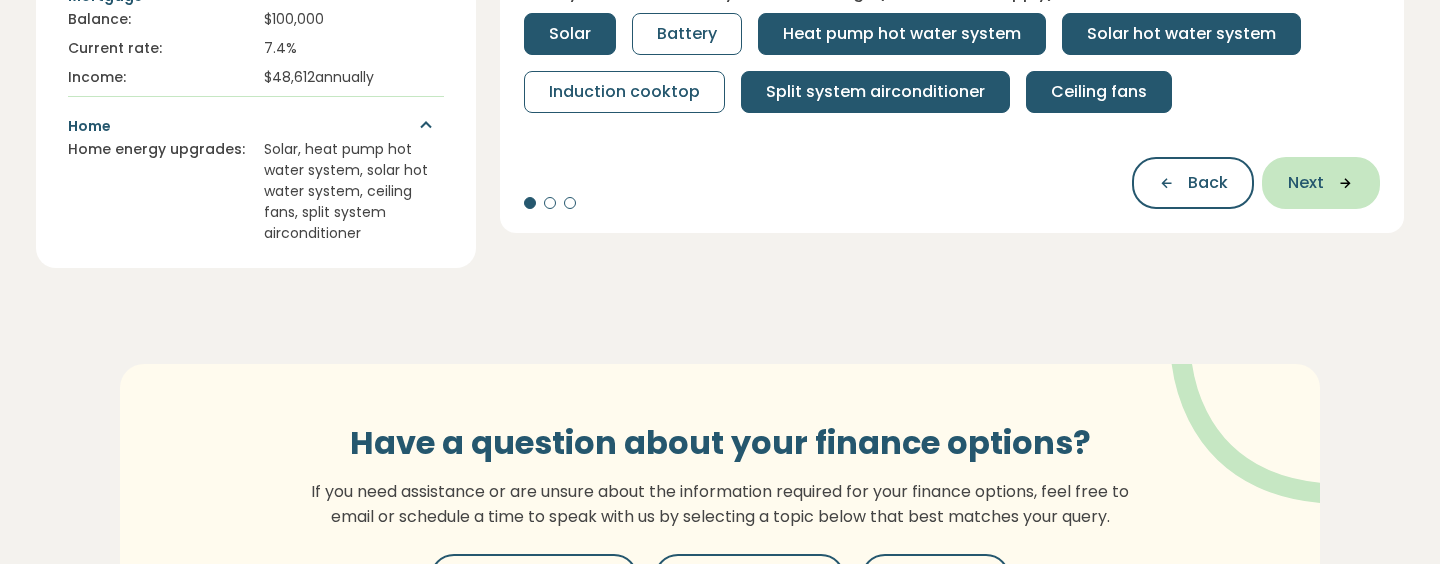 click at bounding box center [1339, 183] 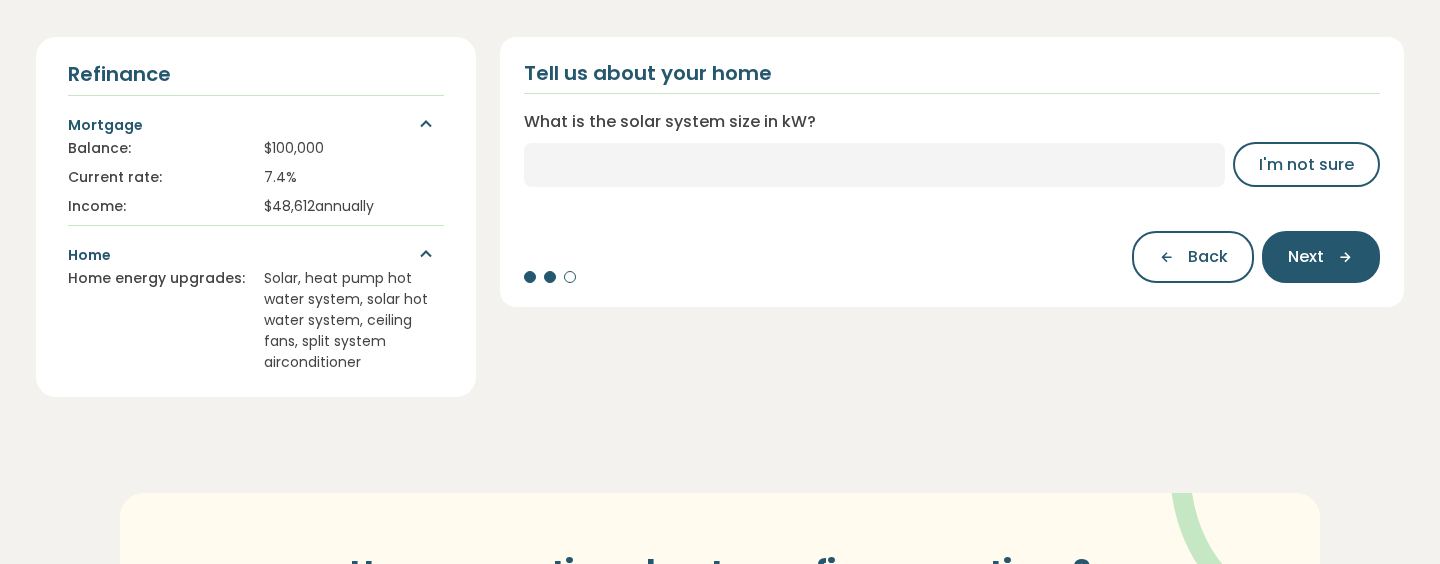 scroll, scrollTop: 297, scrollLeft: 0, axis: vertical 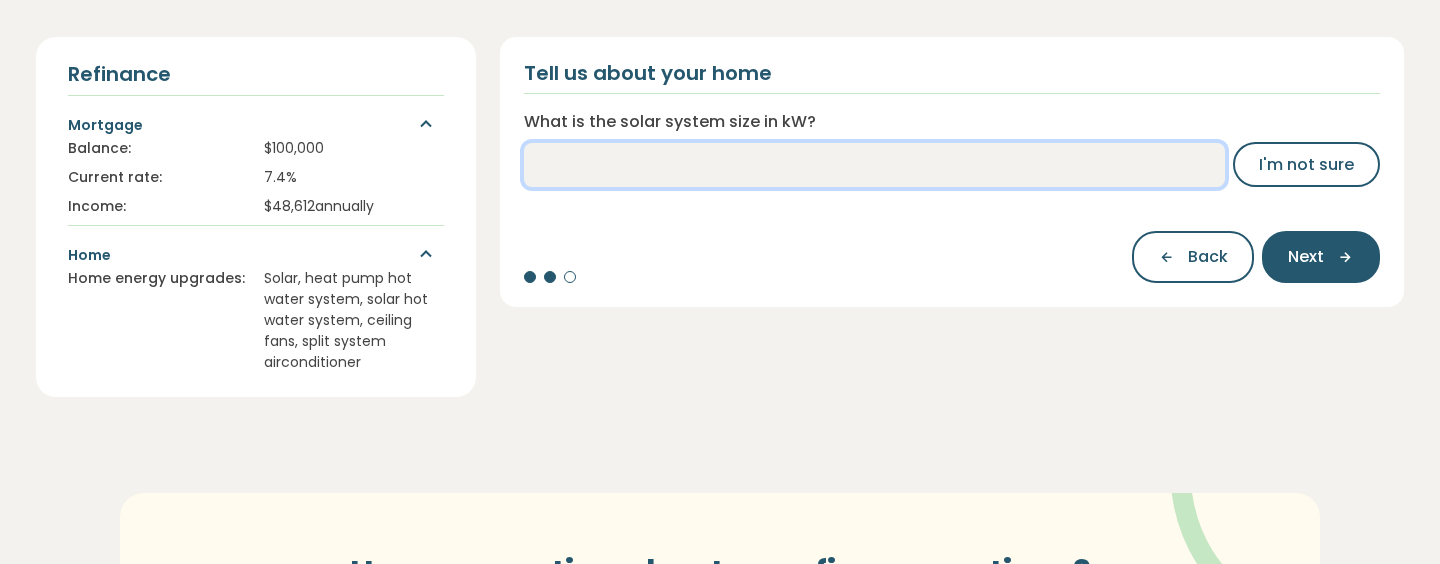 click on "What is the solar system size in kW?" at bounding box center [874, 165] 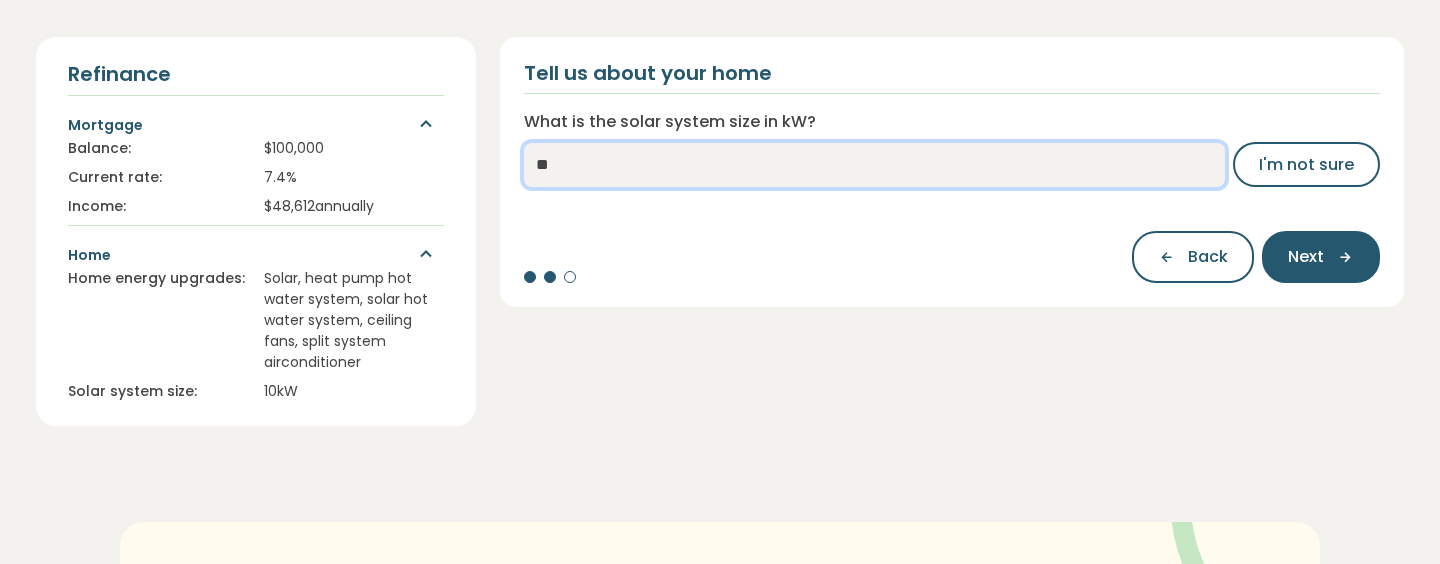 type on "**" 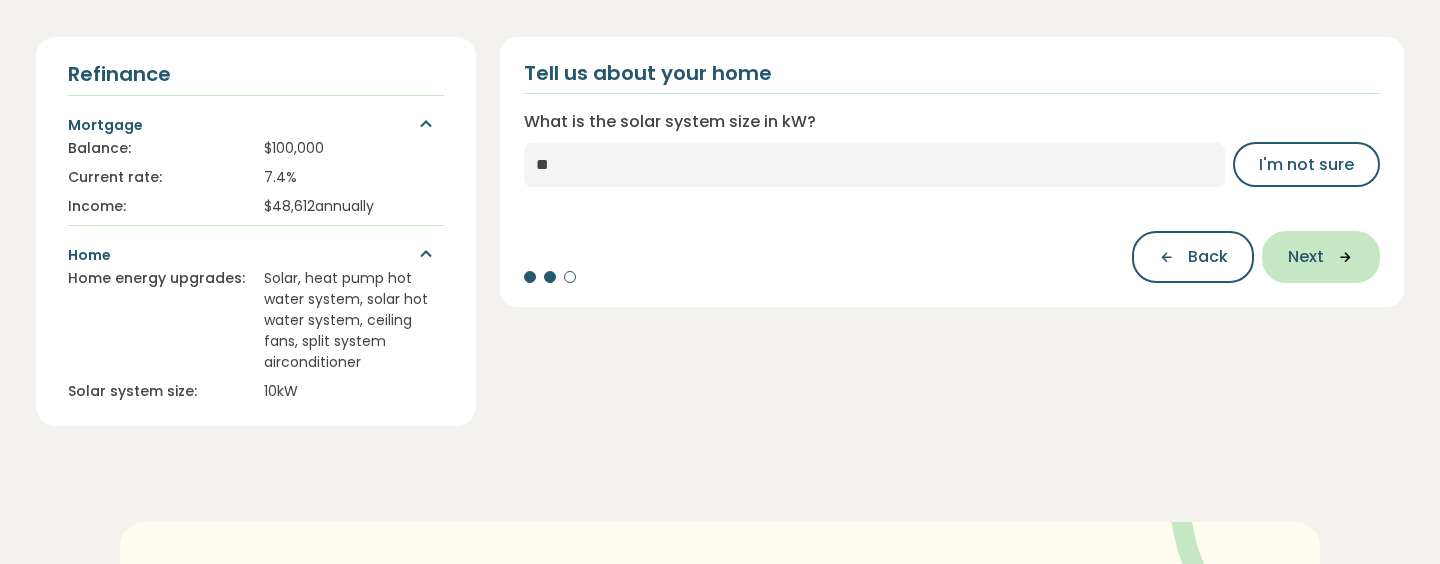 click on "Next" at bounding box center (1306, 257) 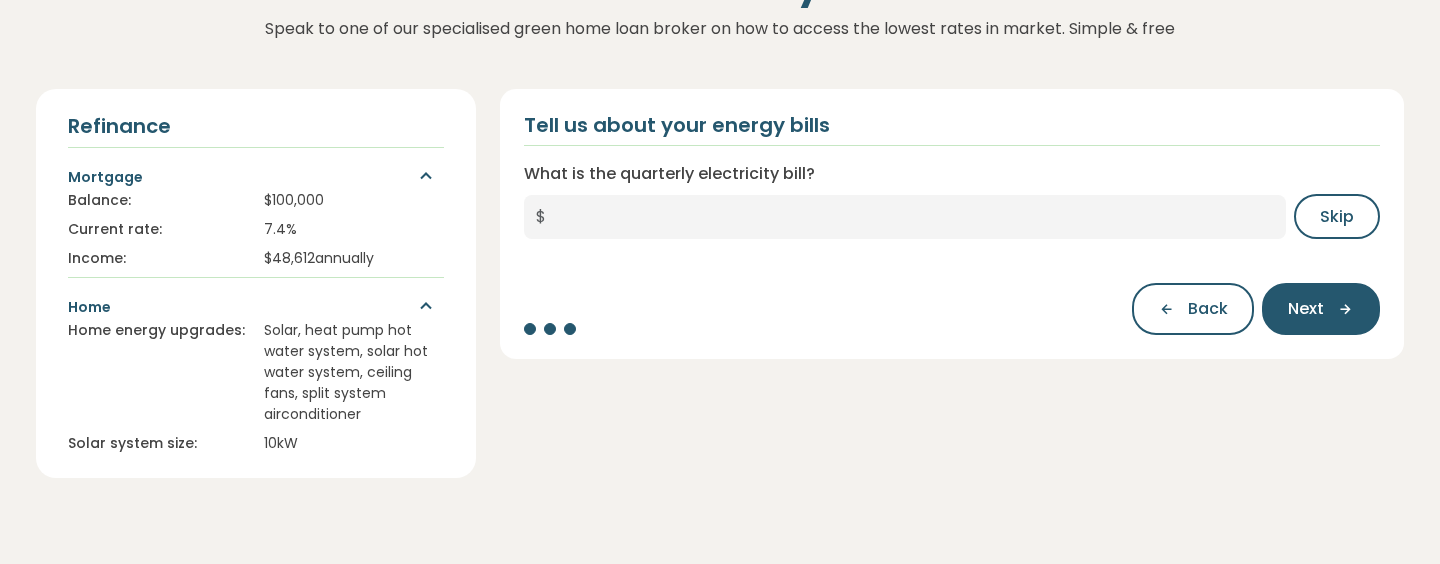 scroll, scrollTop: 246, scrollLeft: 0, axis: vertical 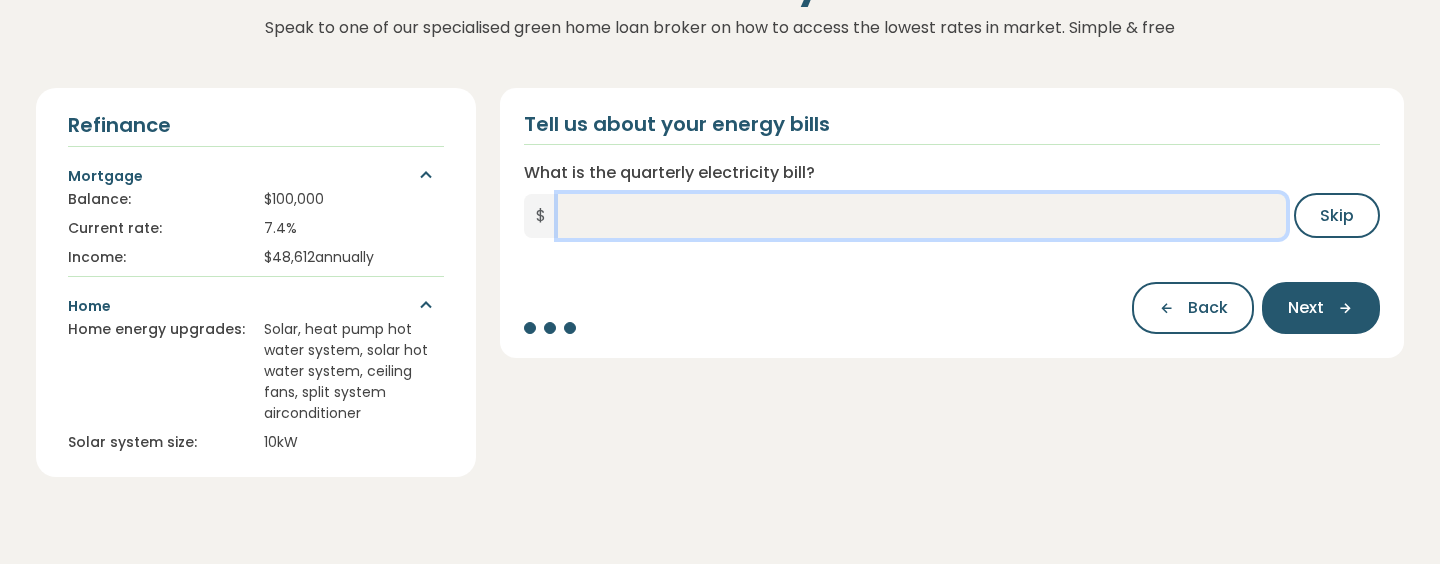 click on "What is the quarterly electricity bill?" at bounding box center (922, 216) 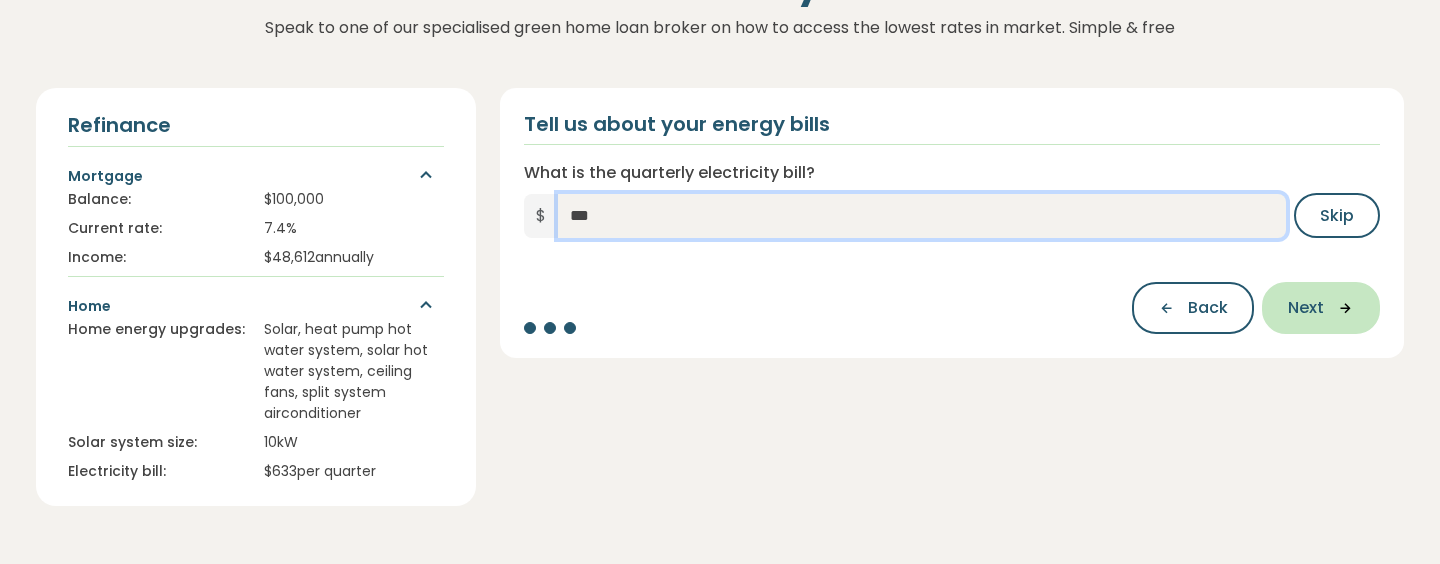 type on "***" 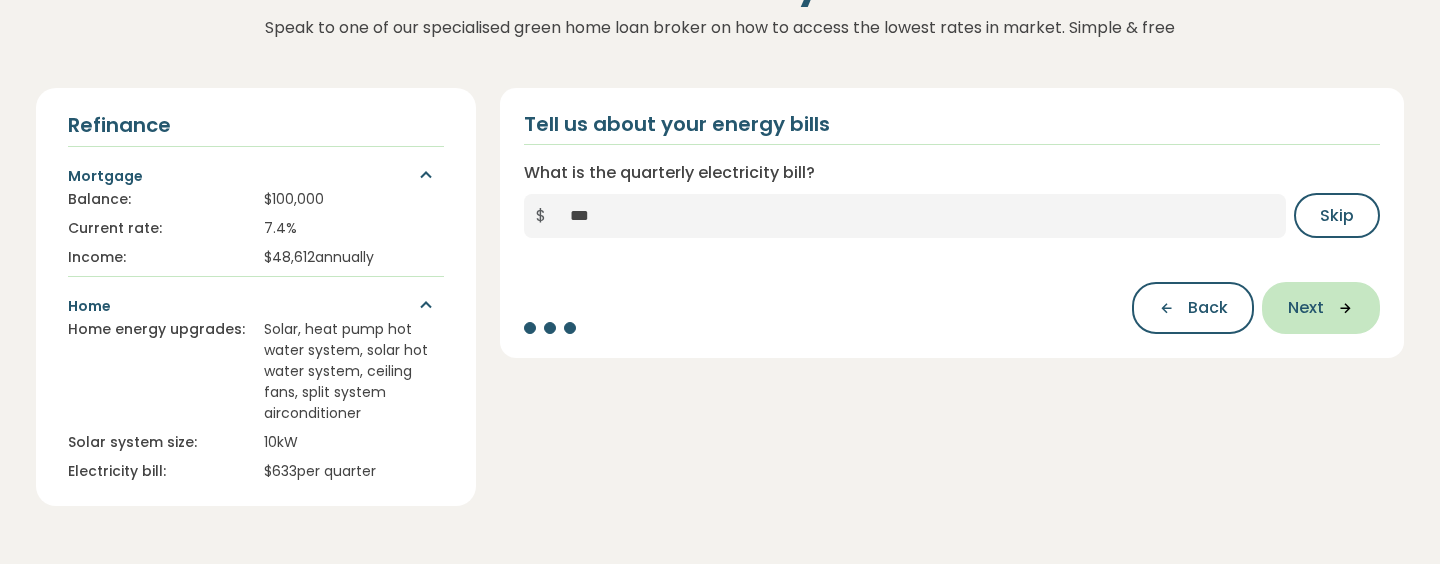 click on "Next" at bounding box center [1306, 308] 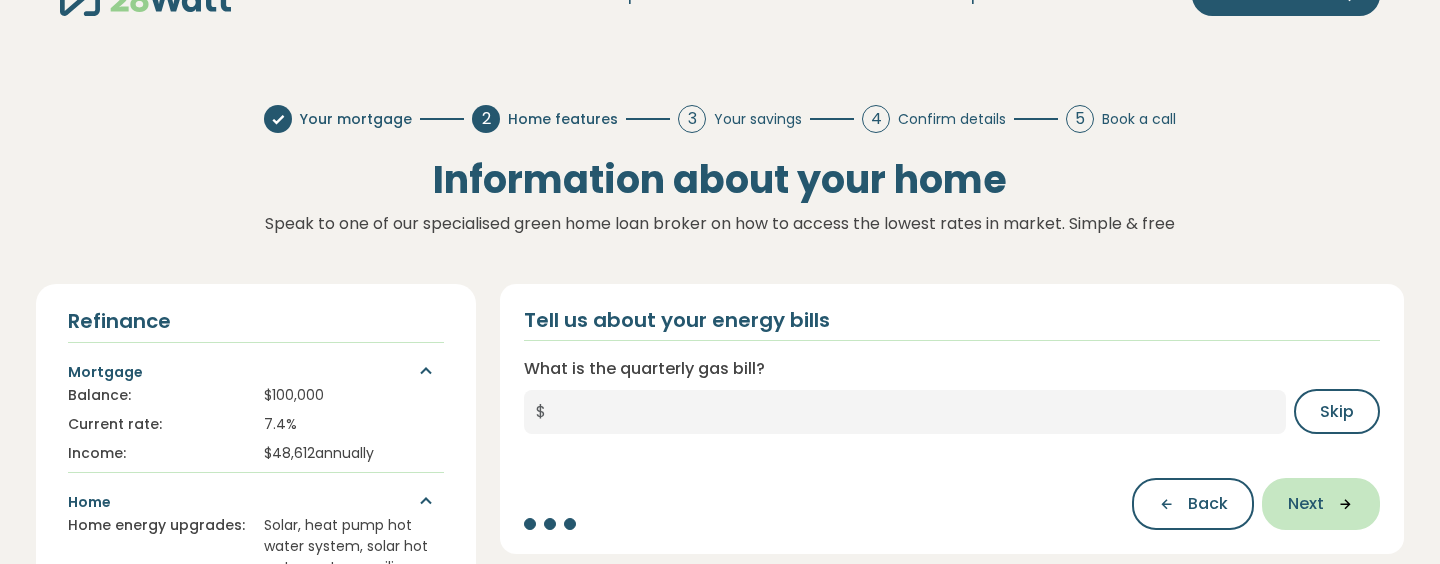 scroll, scrollTop: 0, scrollLeft: 0, axis: both 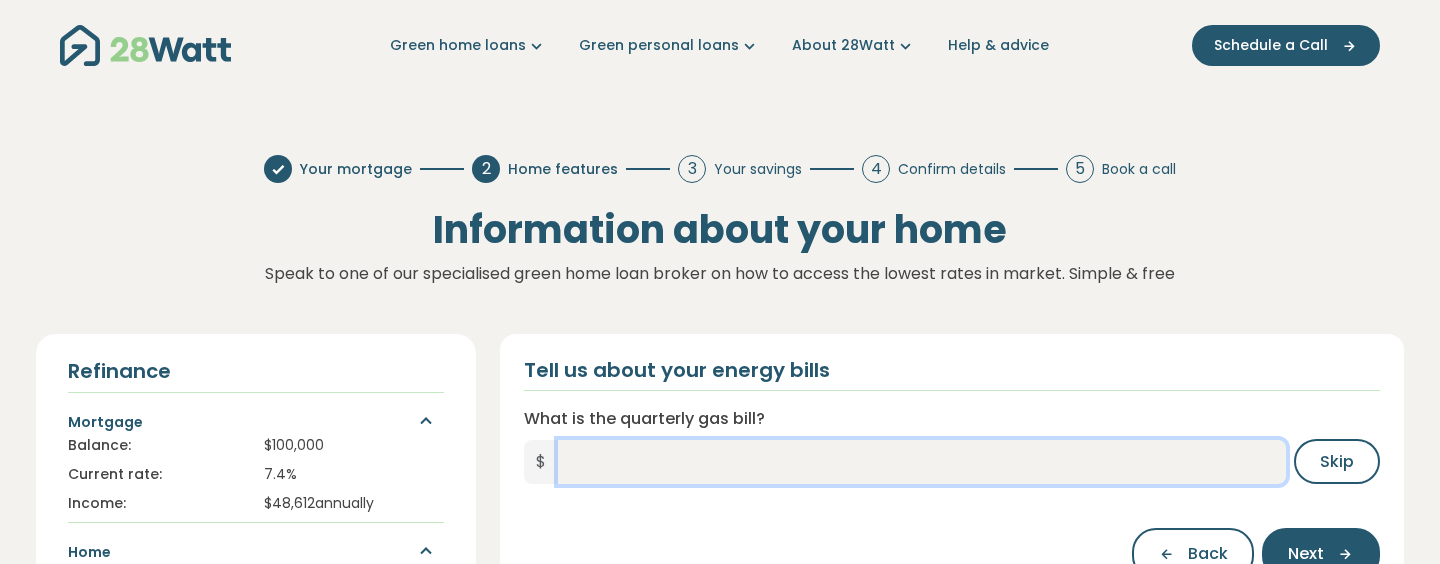 click on "What is the quarterly gas bill?" at bounding box center [922, 462] 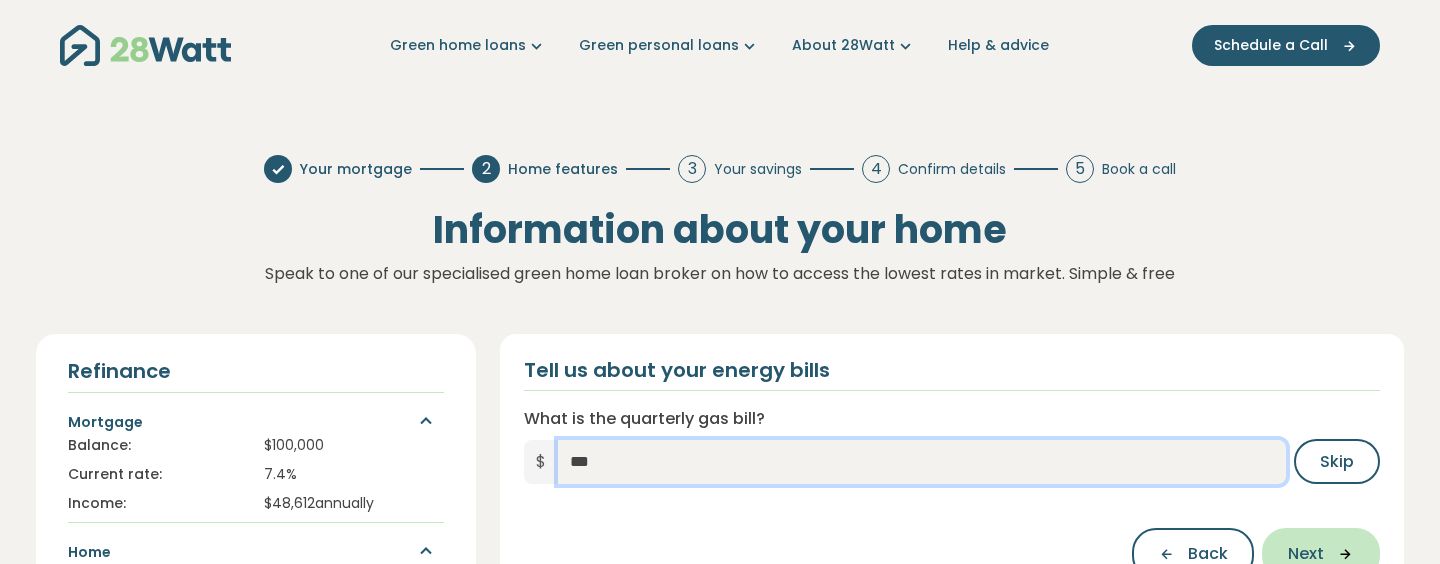 type on "***" 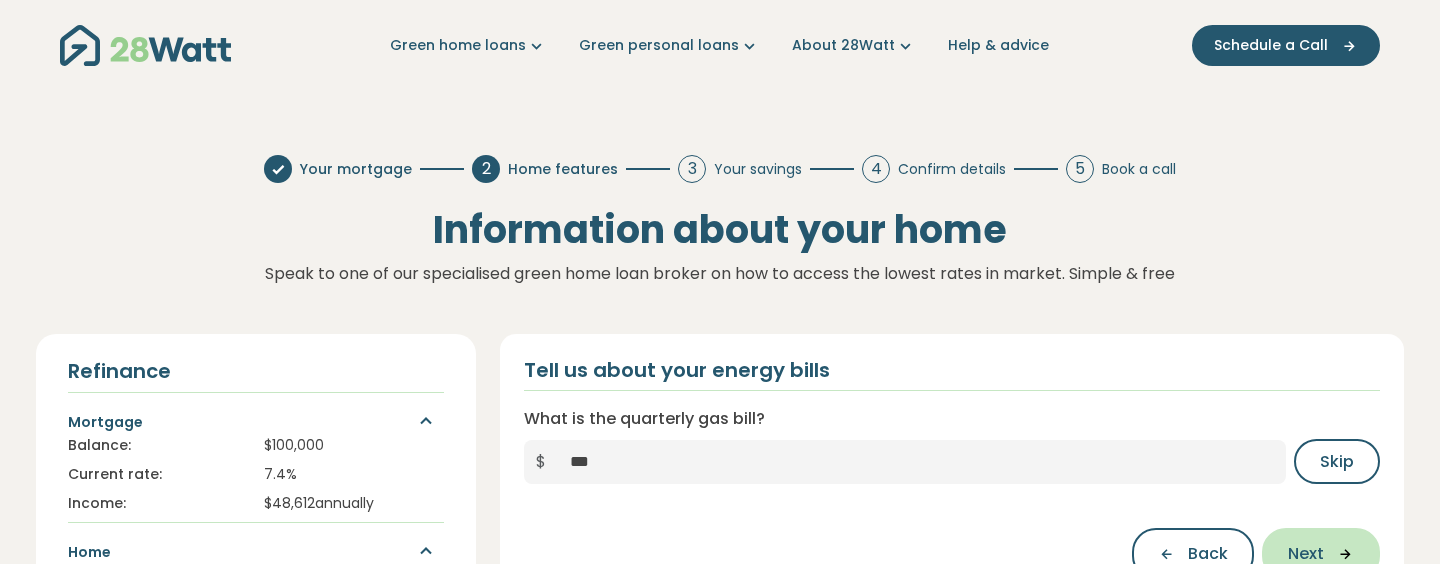click on "Next" at bounding box center [1321, 554] 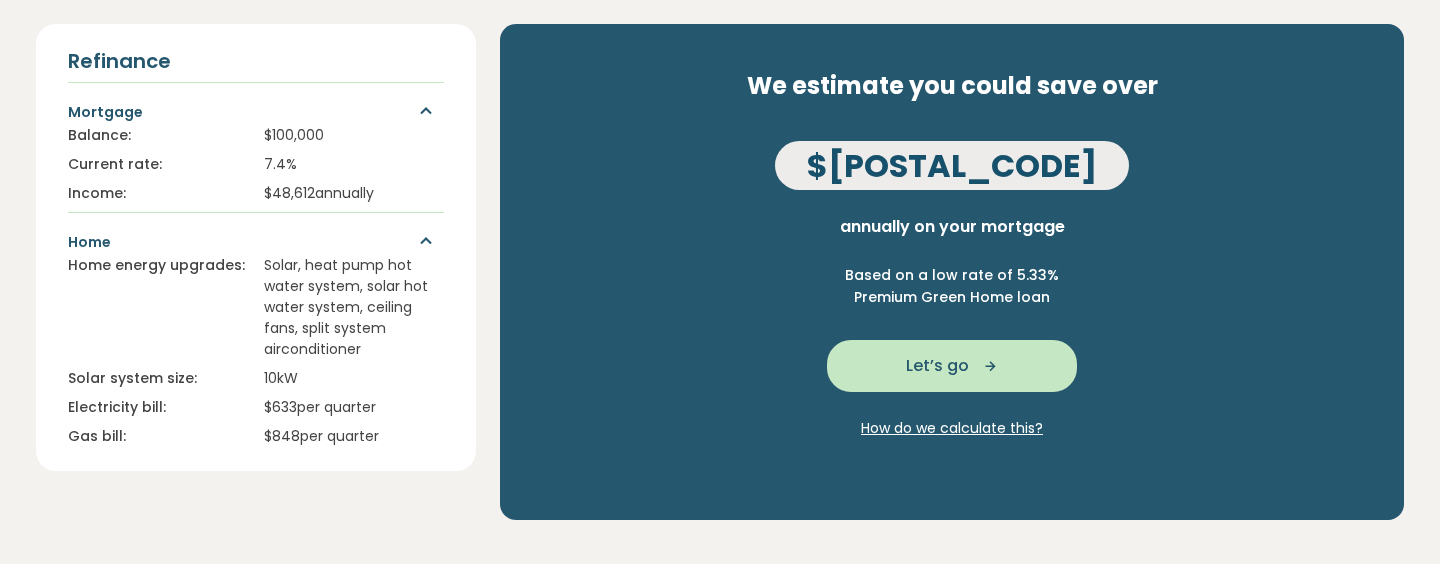 scroll, scrollTop: 318, scrollLeft: 0, axis: vertical 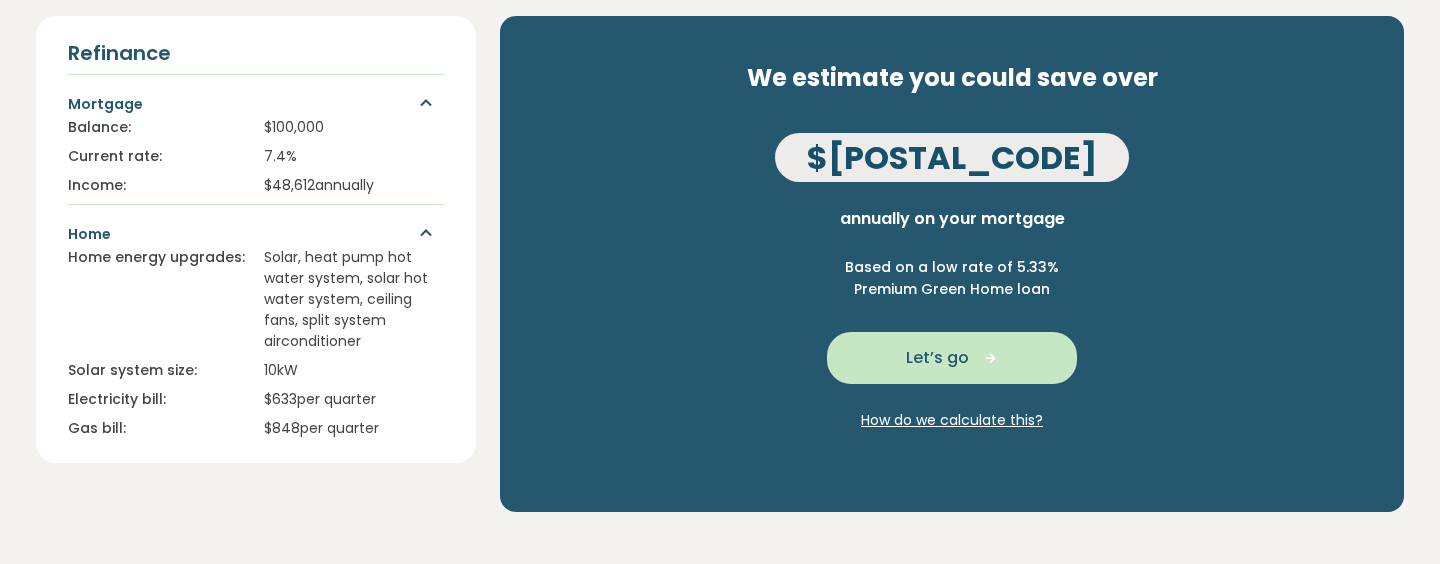 click on "Let’s go" at bounding box center (937, 358) 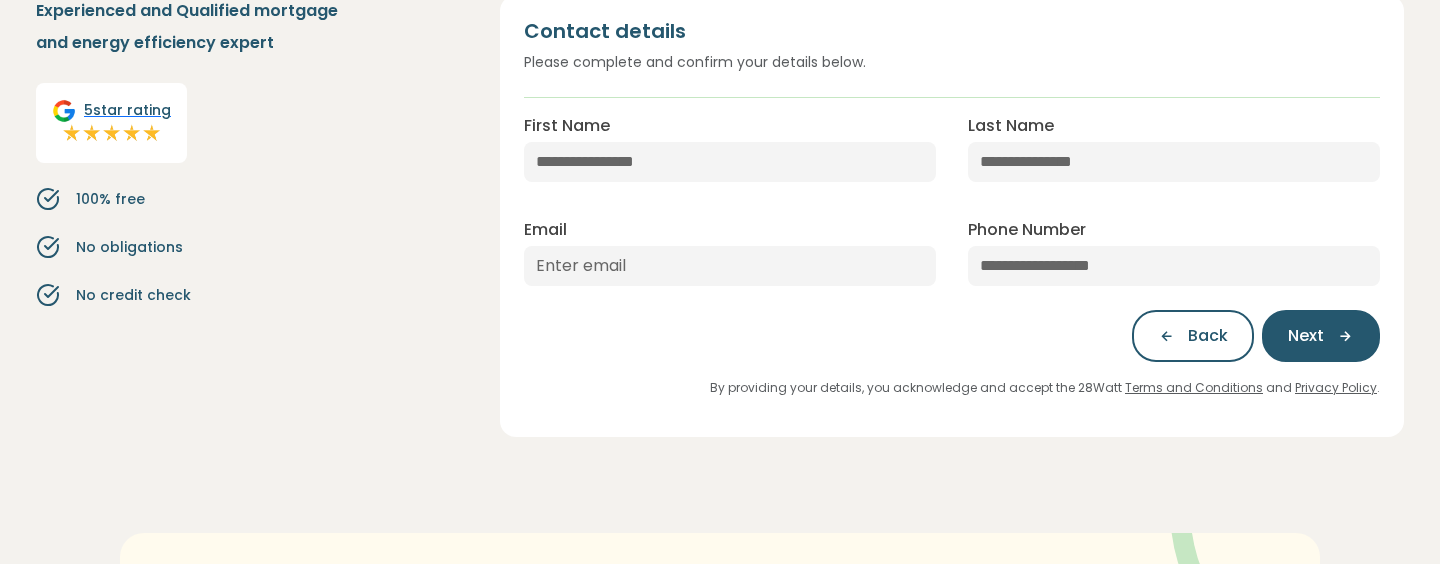 scroll, scrollTop: 306, scrollLeft: 0, axis: vertical 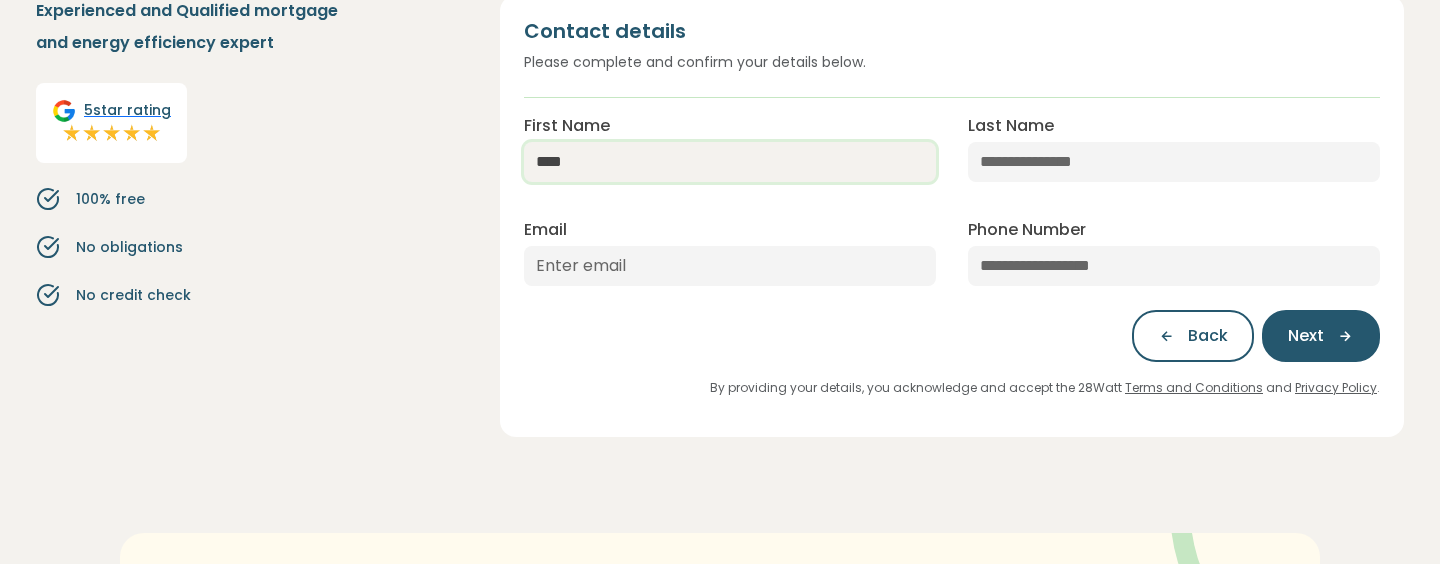 type on "****" 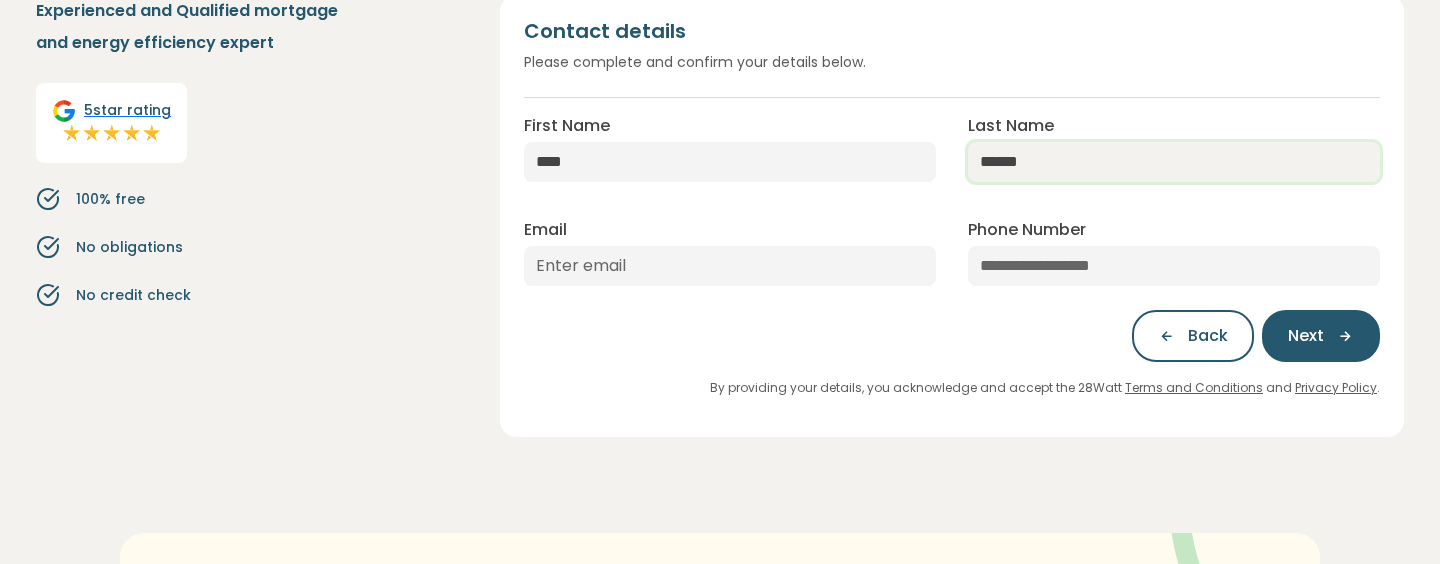 type on "******" 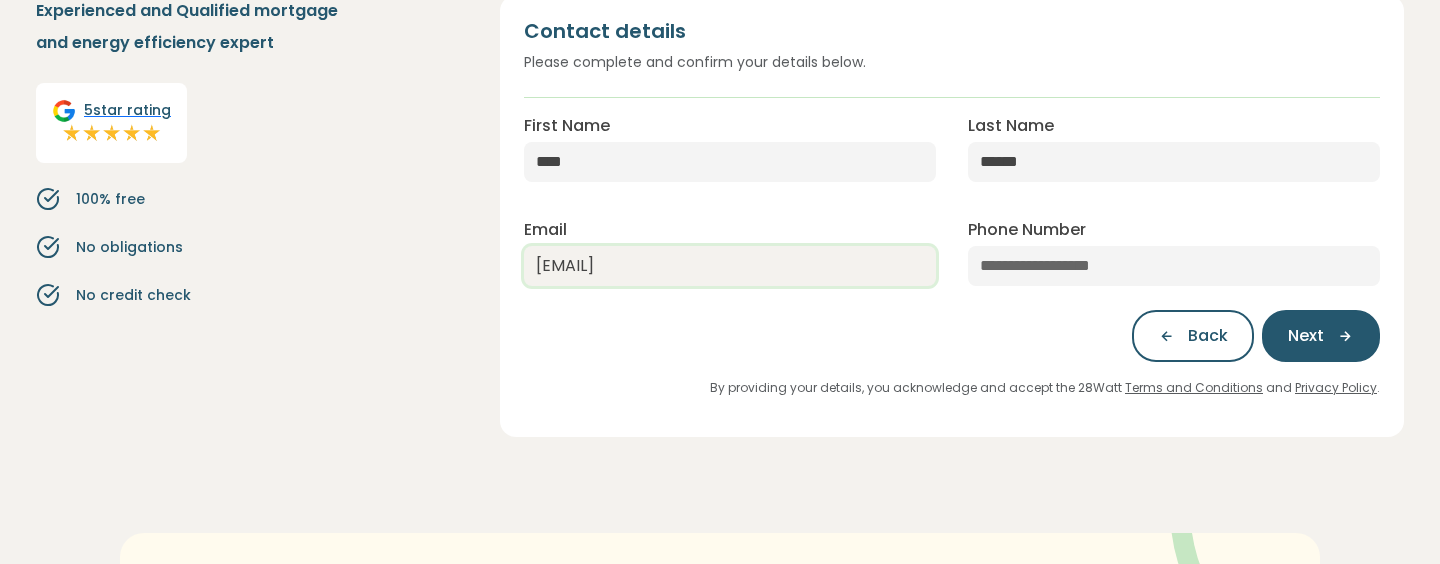 type on "anna.ingham@gmail.com" 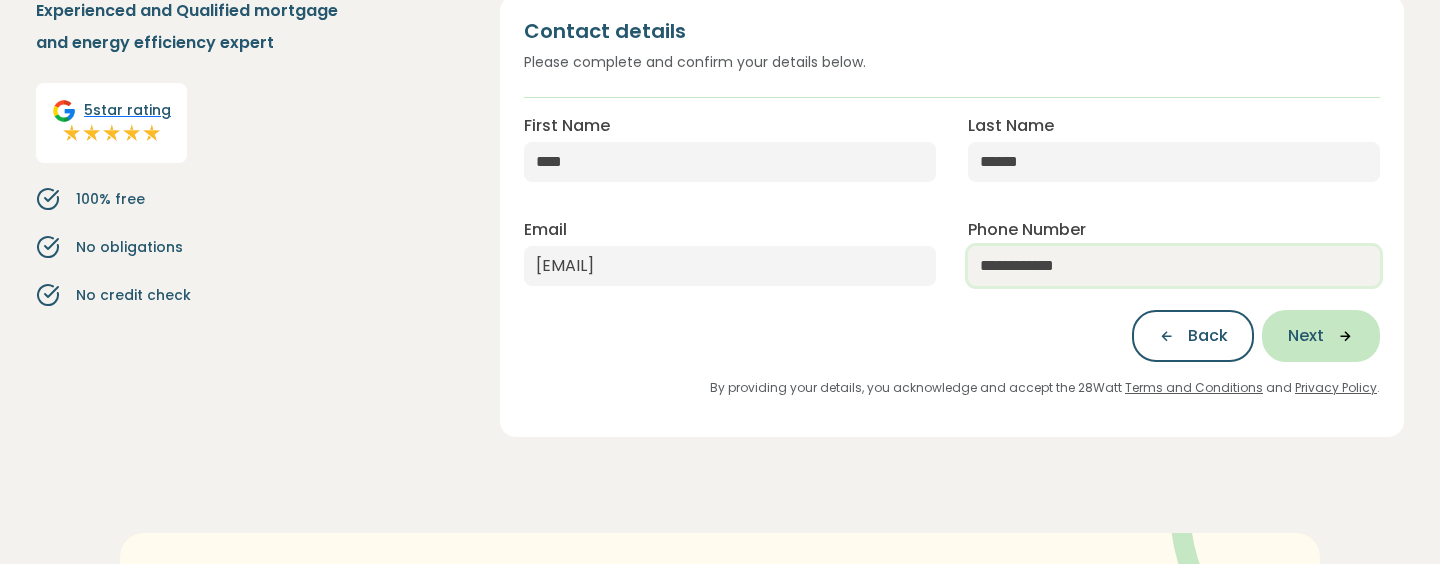 type on "**********" 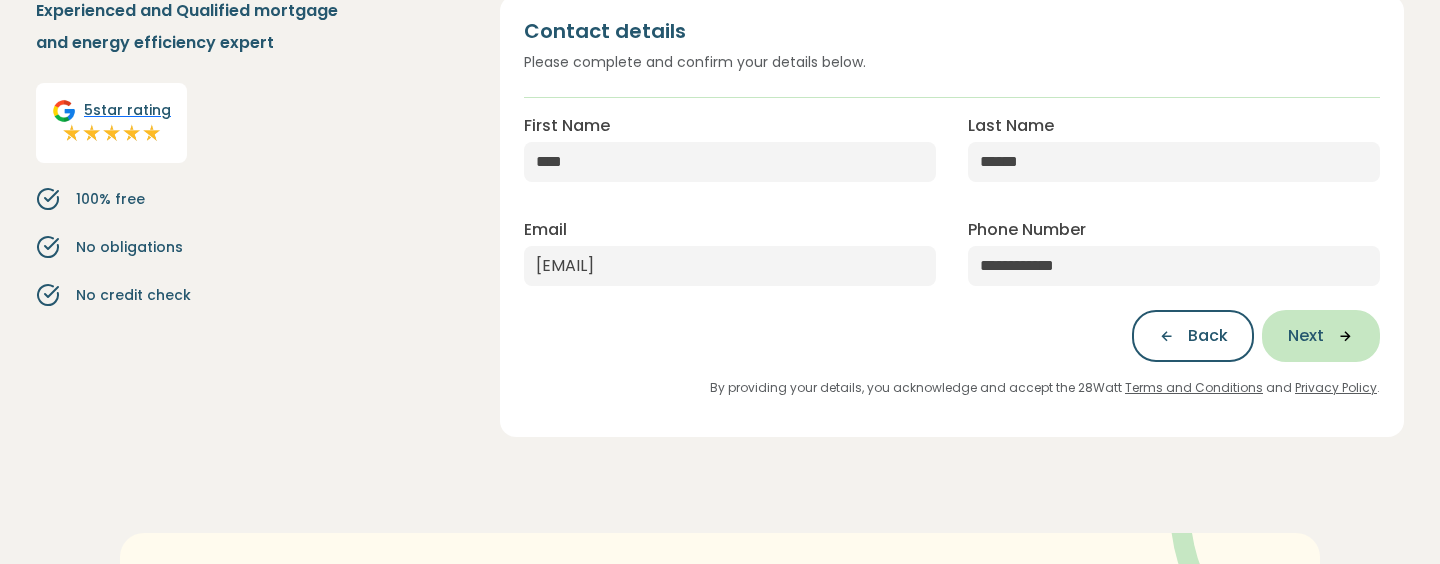 click on "Next" at bounding box center [1306, 336] 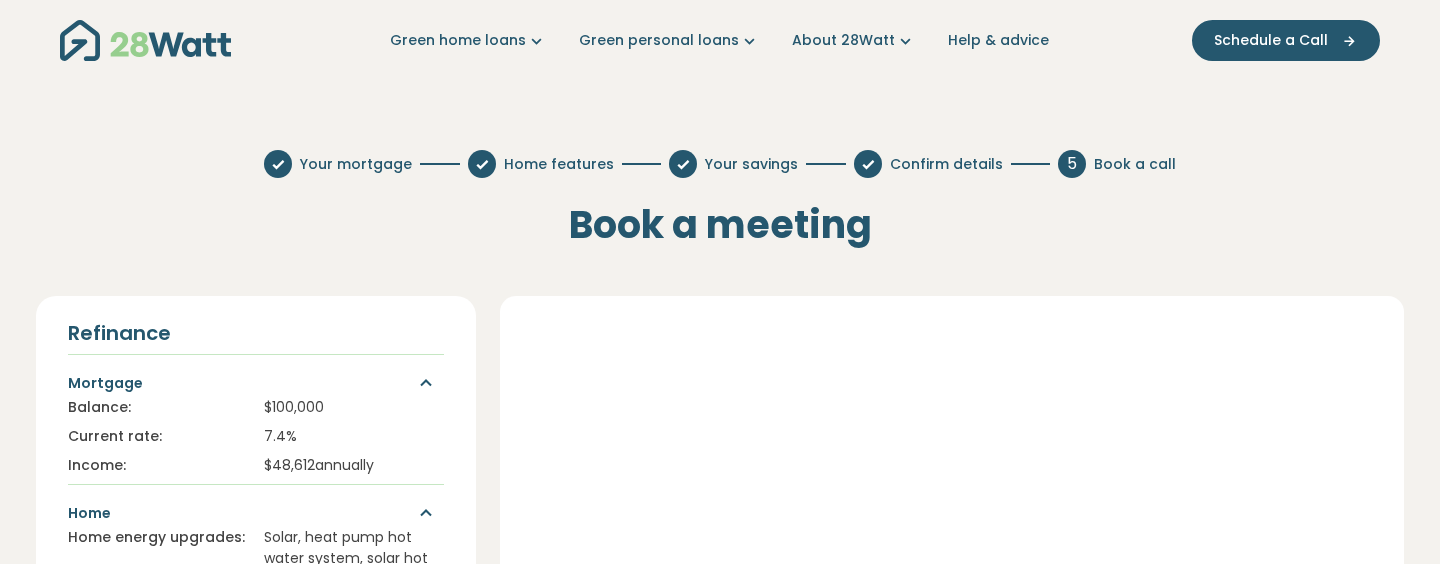 scroll, scrollTop: 0, scrollLeft: 0, axis: both 